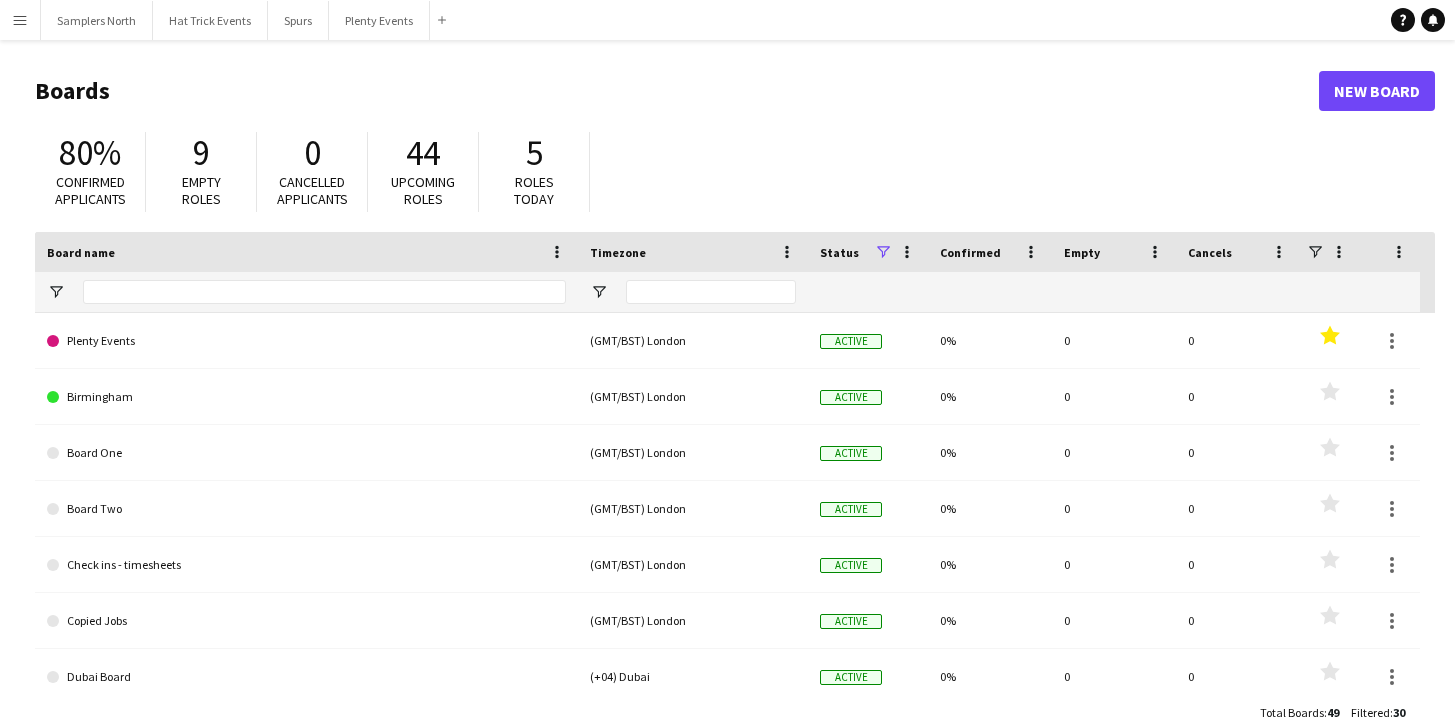 scroll, scrollTop: 0, scrollLeft: 0, axis: both 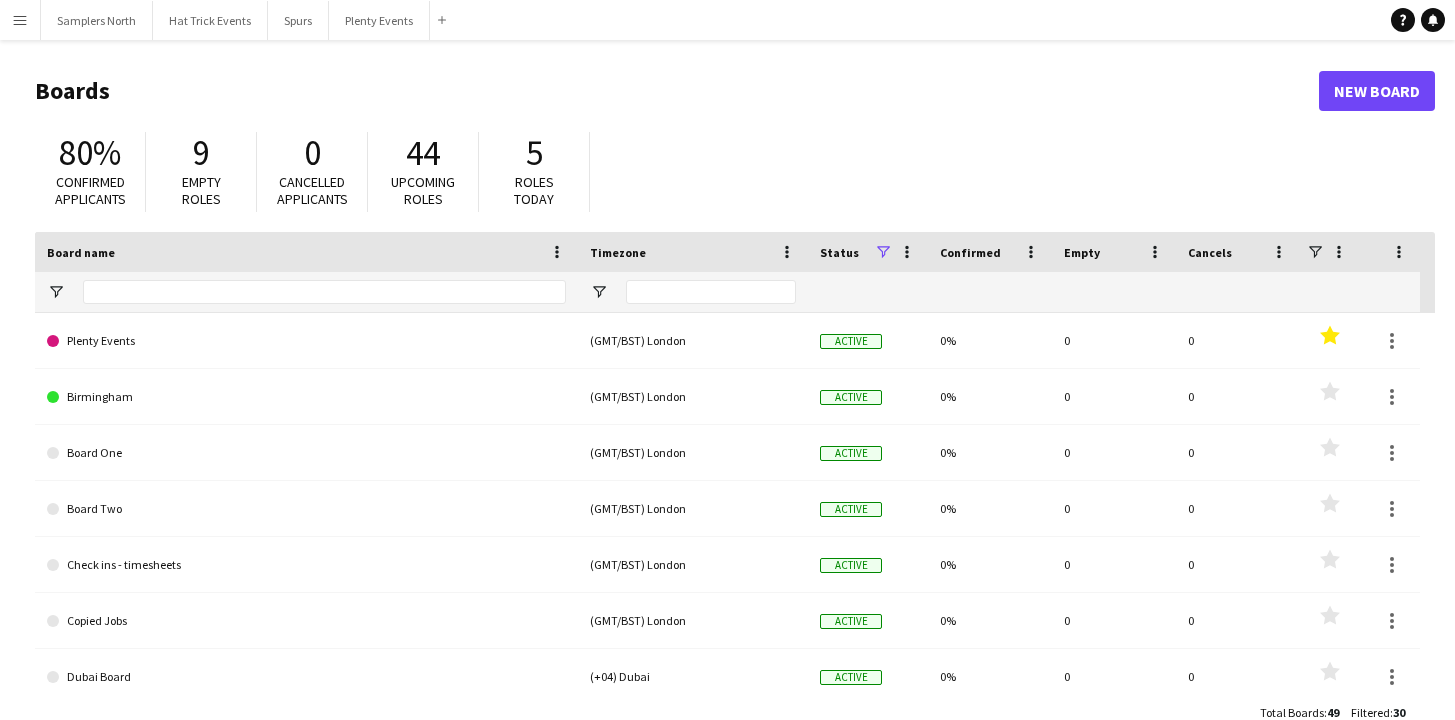 click on "Menu" at bounding box center (20, 20) 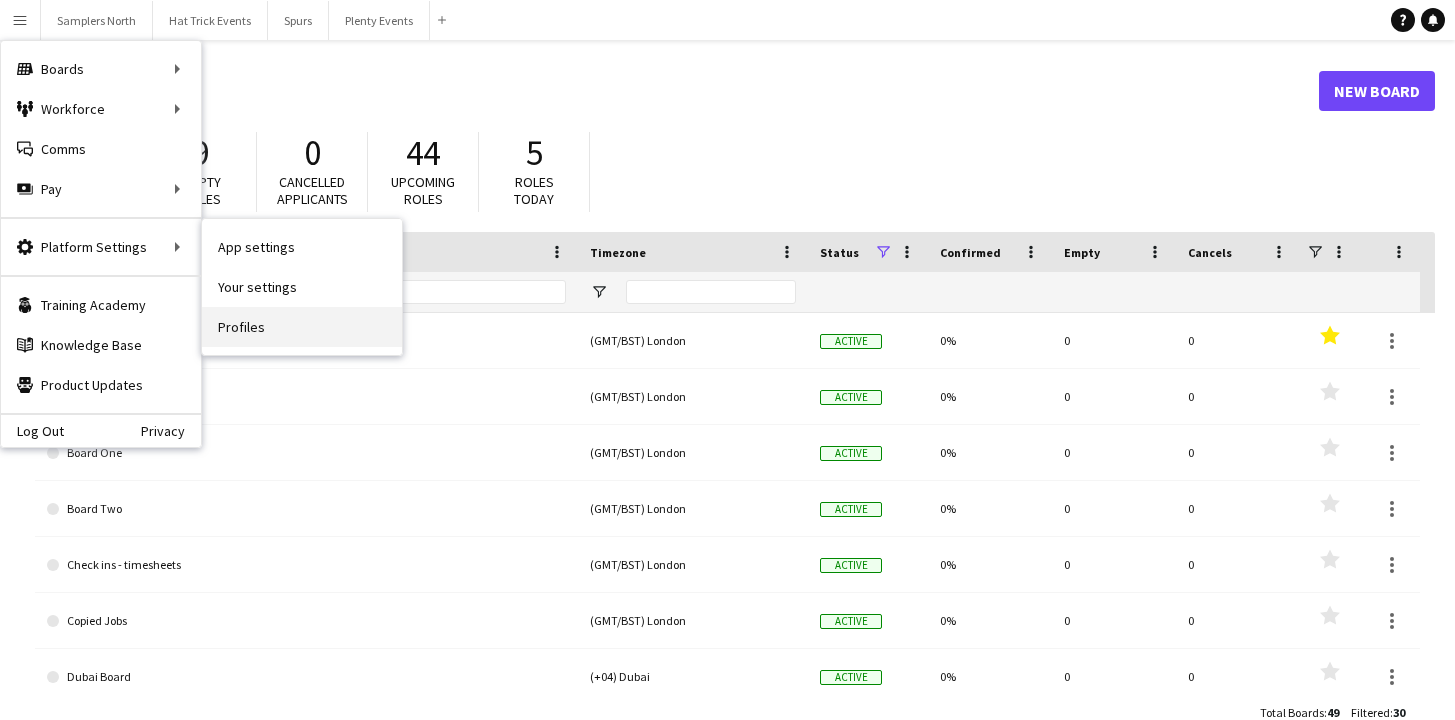 click on "Profiles" at bounding box center [302, 327] 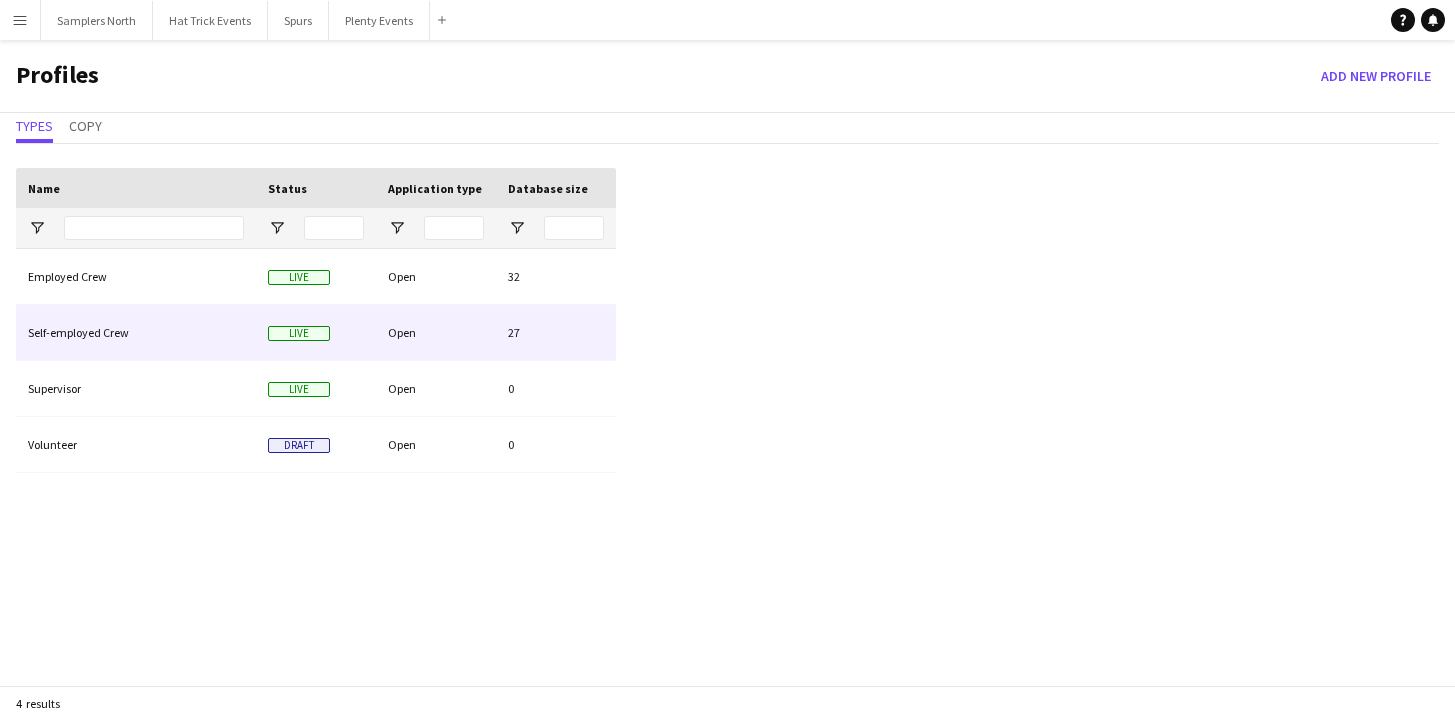 click on "Open" 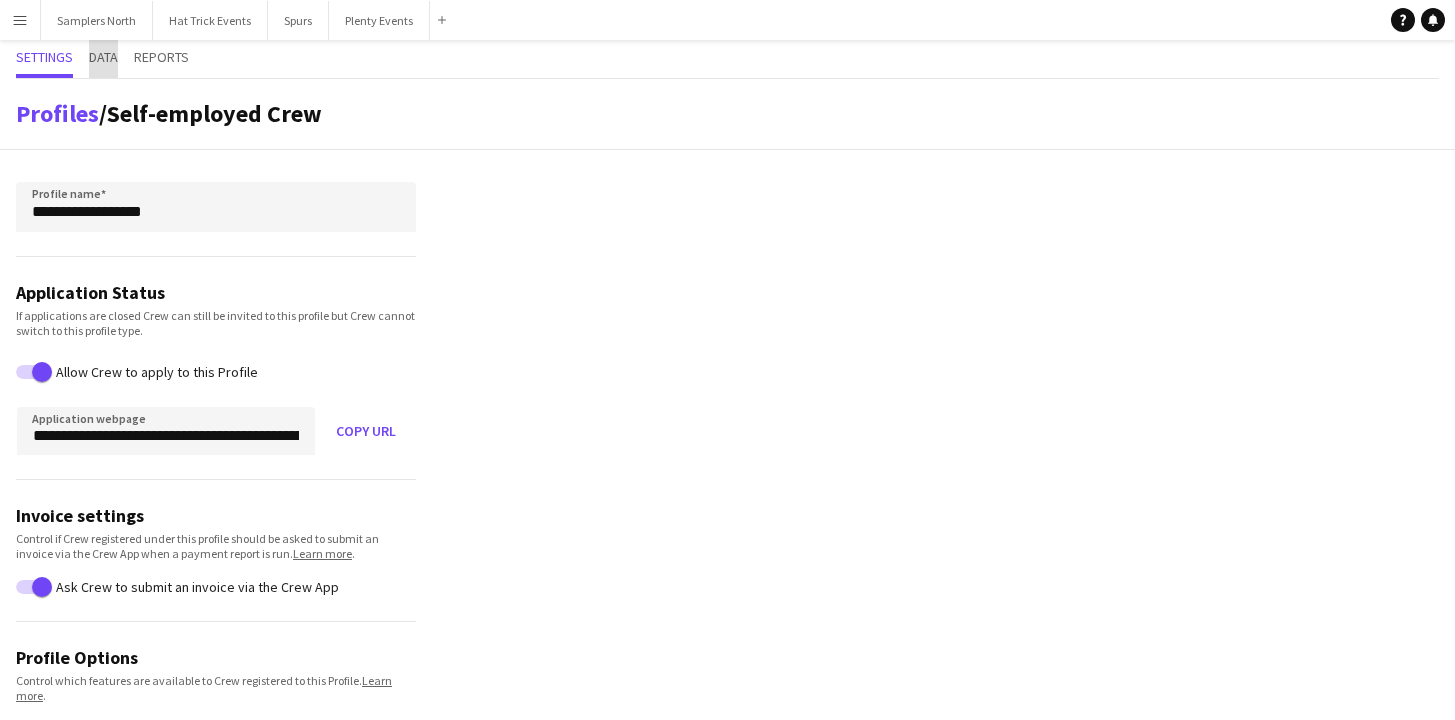 click on "Data" at bounding box center [103, 57] 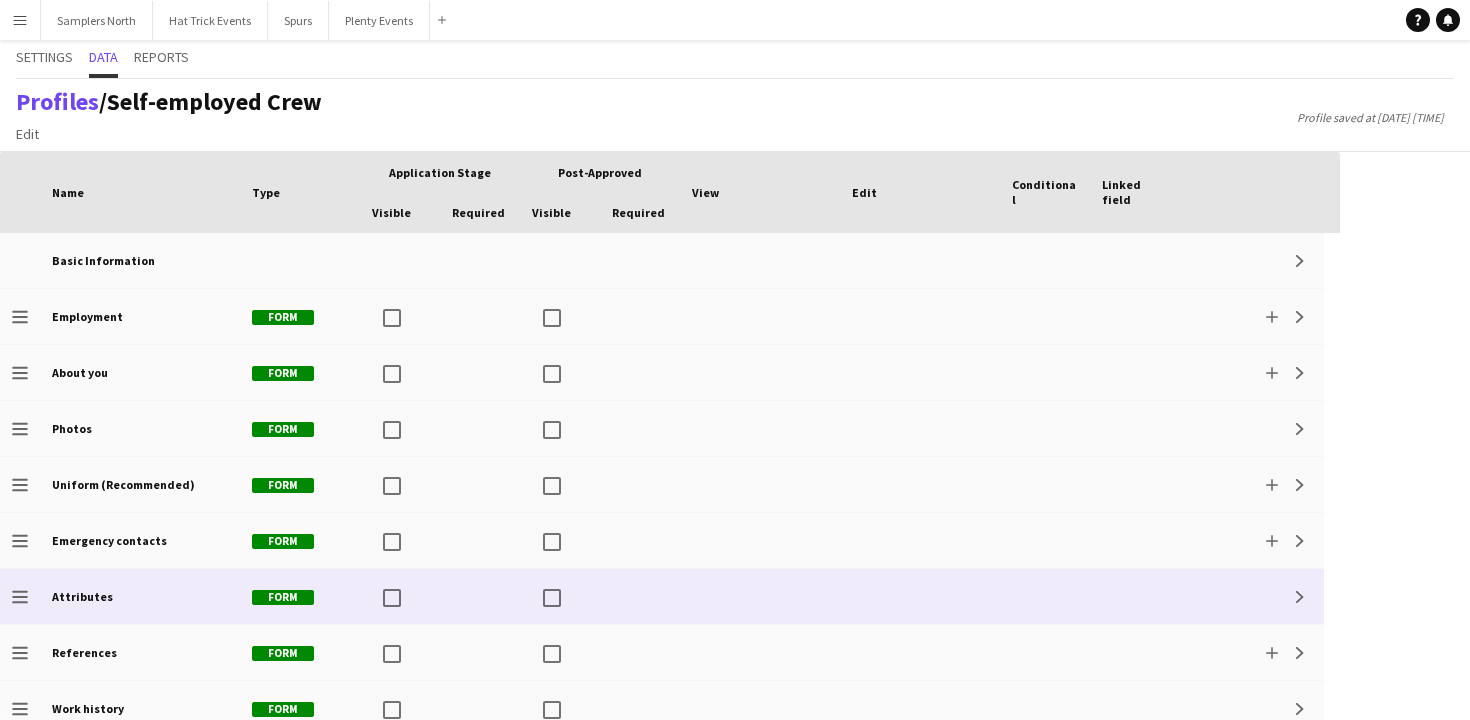 scroll, scrollTop: 79, scrollLeft: 0, axis: vertical 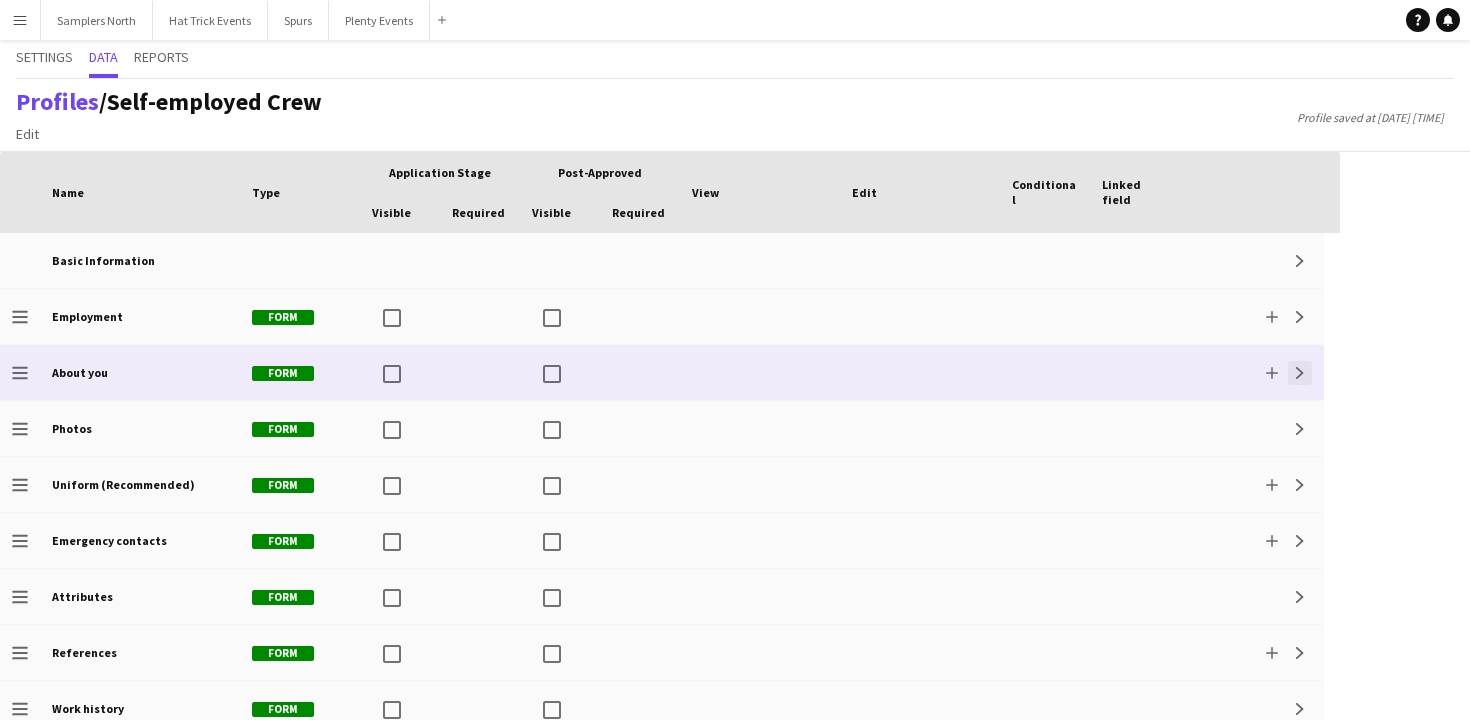 click on "Expand" at bounding box center [1300, 373] 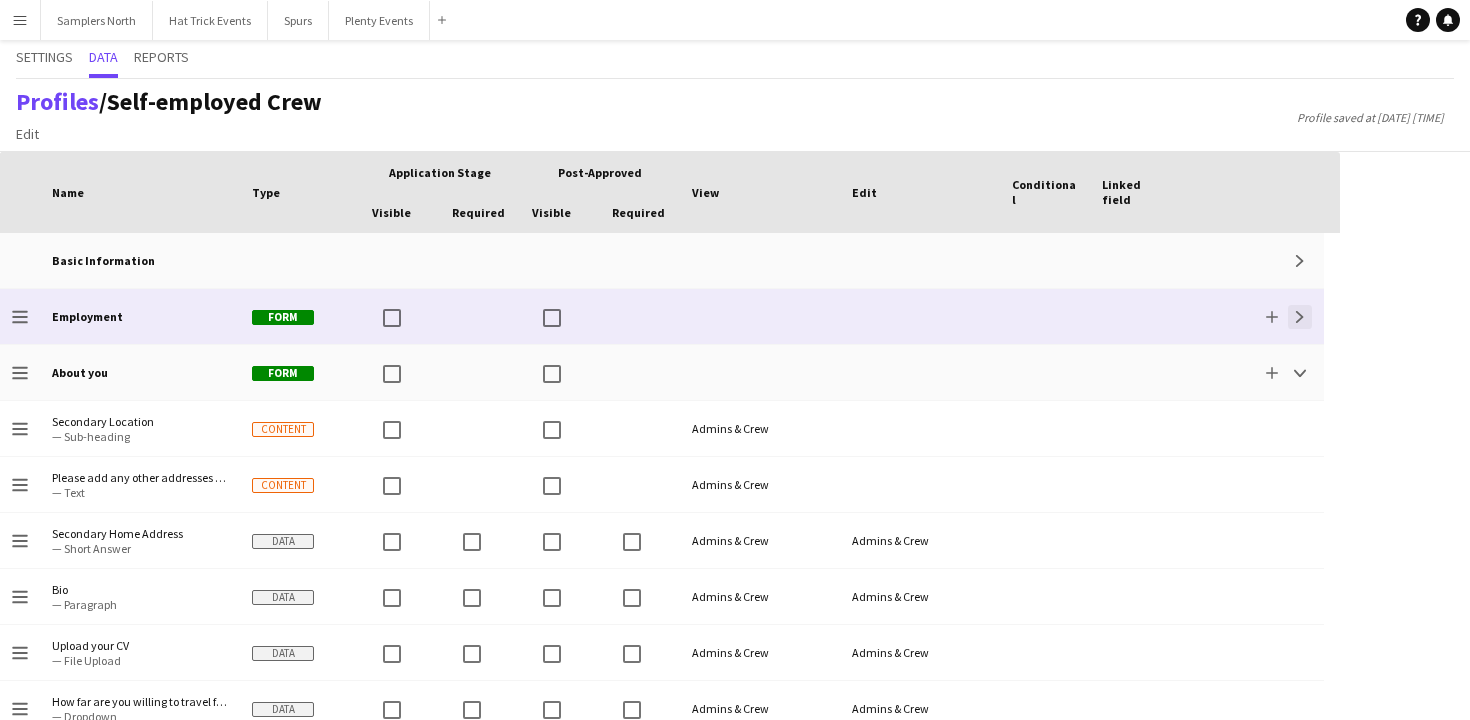 click on "Expand" at bounding box center (1300, 317) 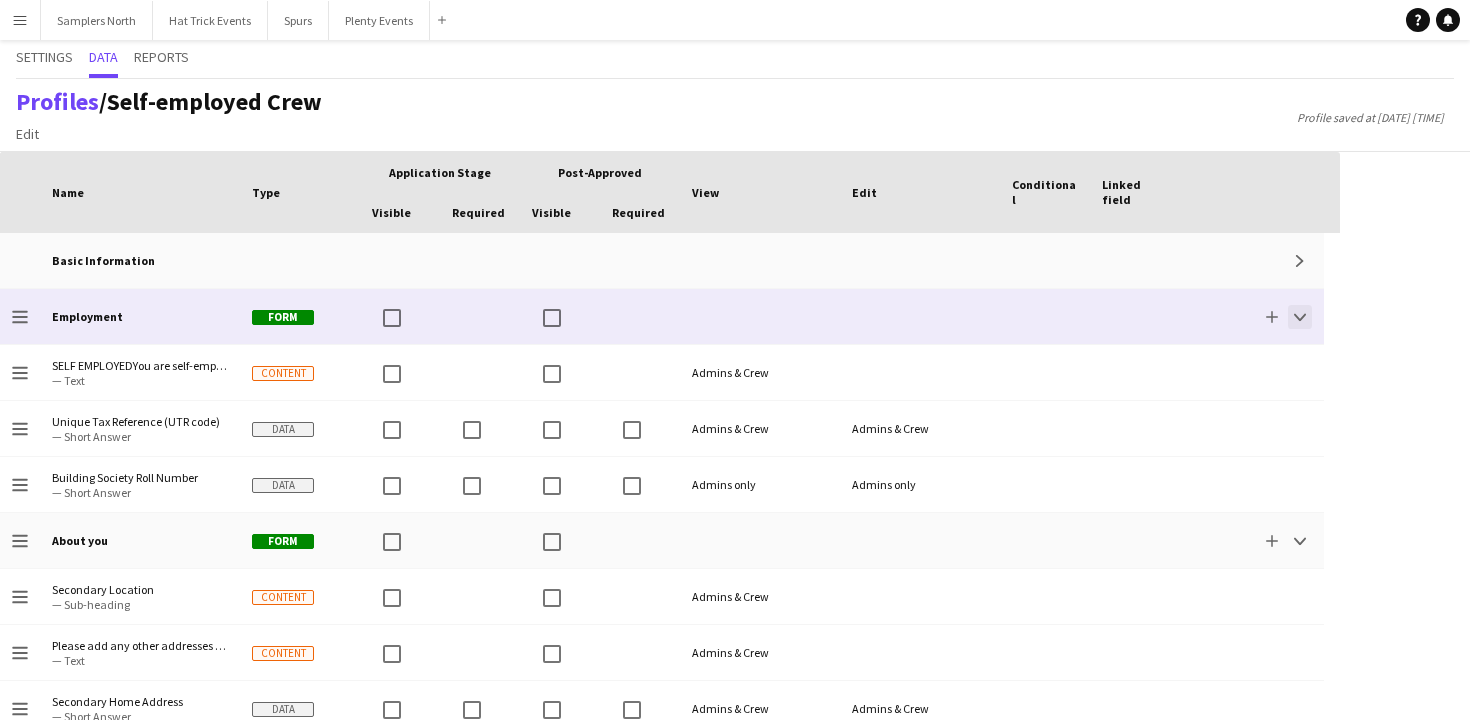 click on "Collapse" at bounding box center [1300, 317] 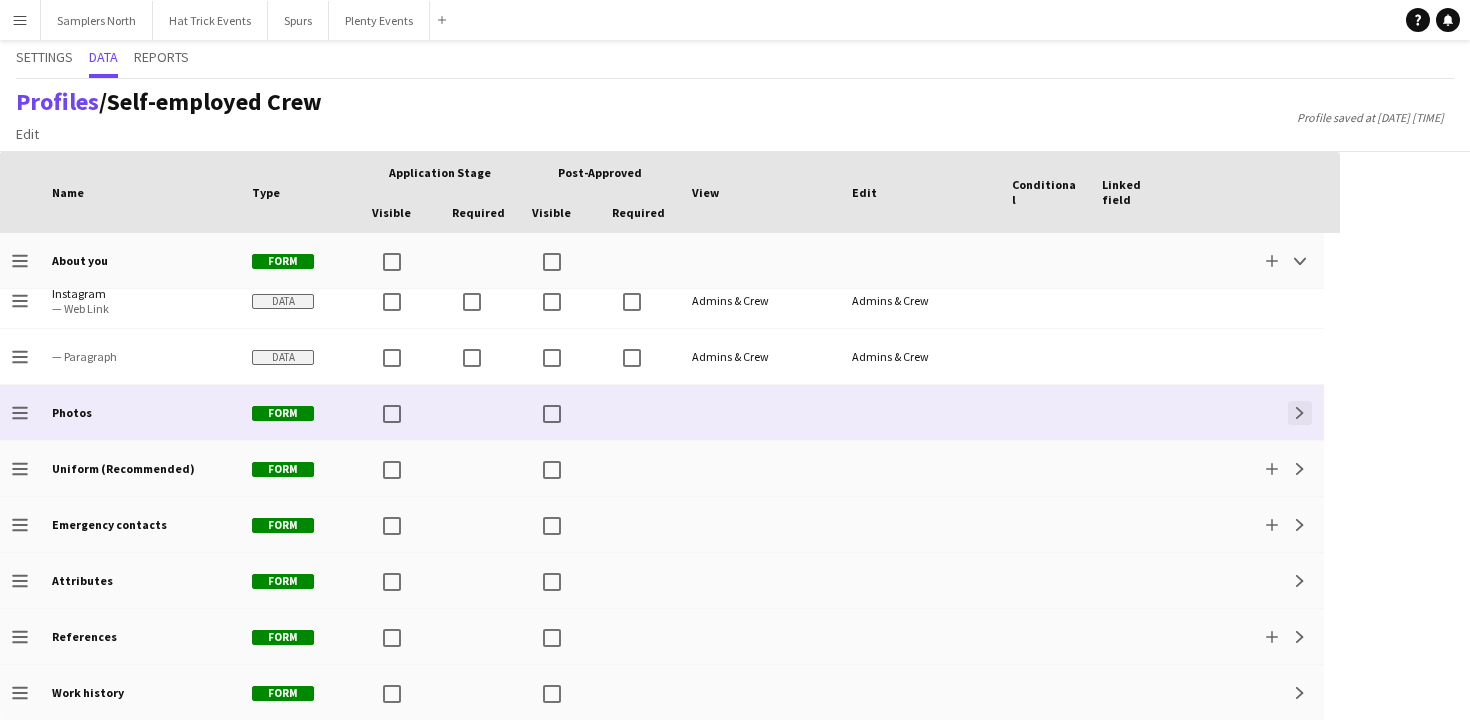 click on "Expand" at bounding box center [1300, 413] 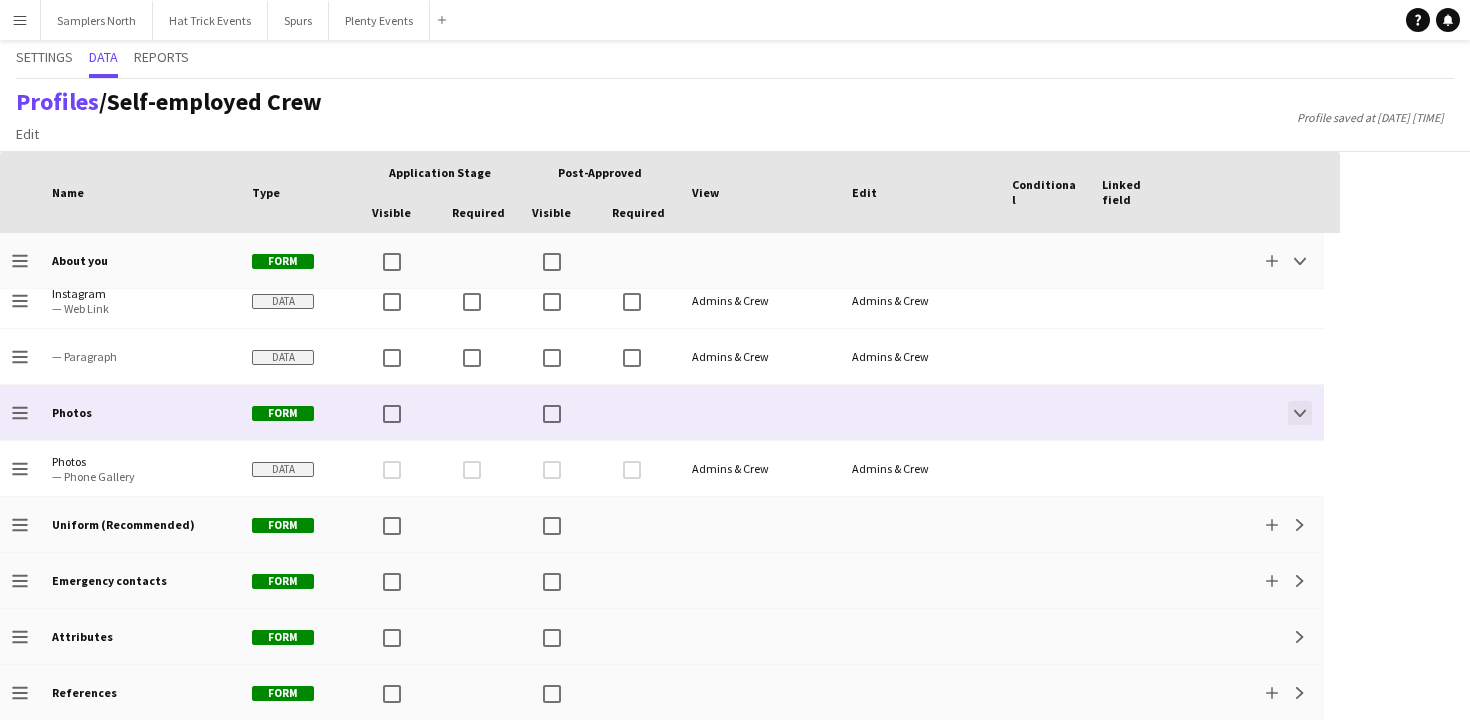 click on "Collapse" at bounding box center [1300, 413] 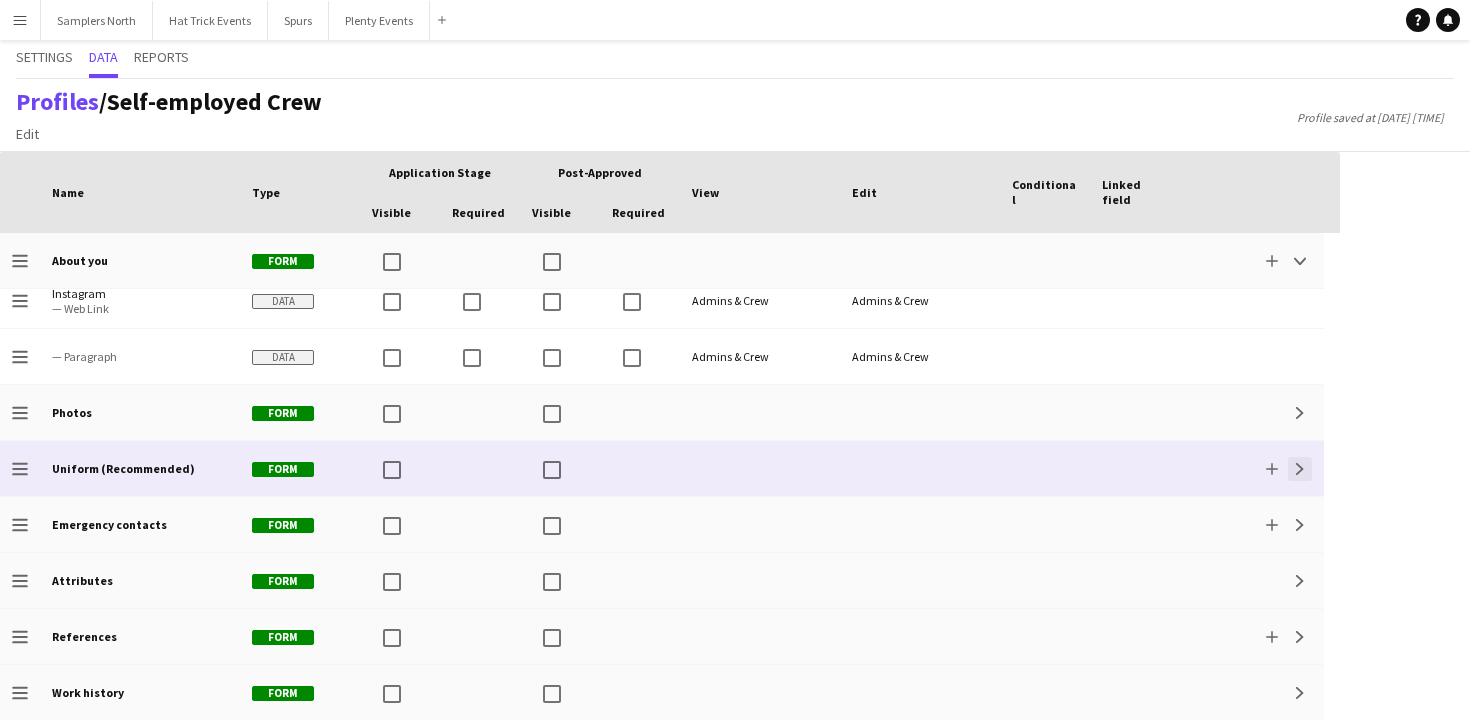 click on "Expand" at bounding box center (1300, 469) 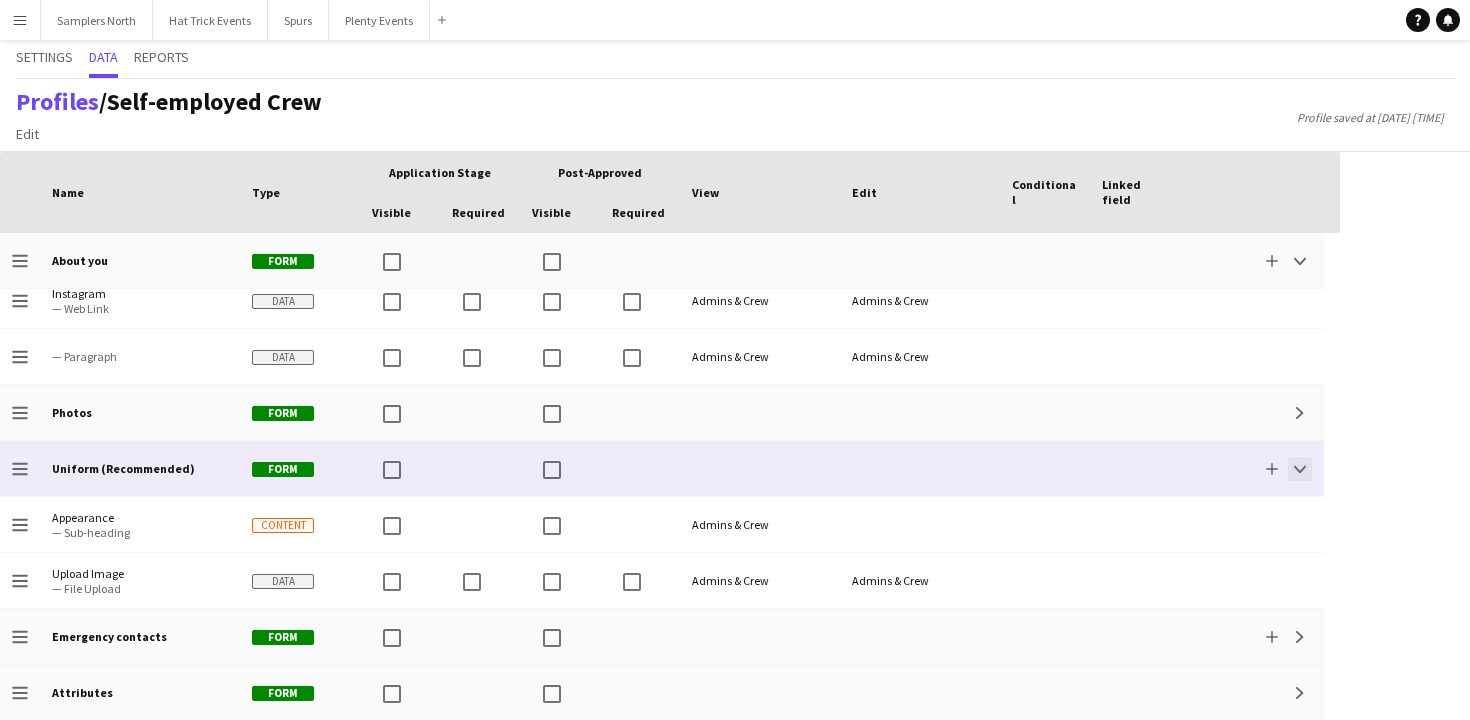 click on "Collapse" at bounding box center (1300, 469) 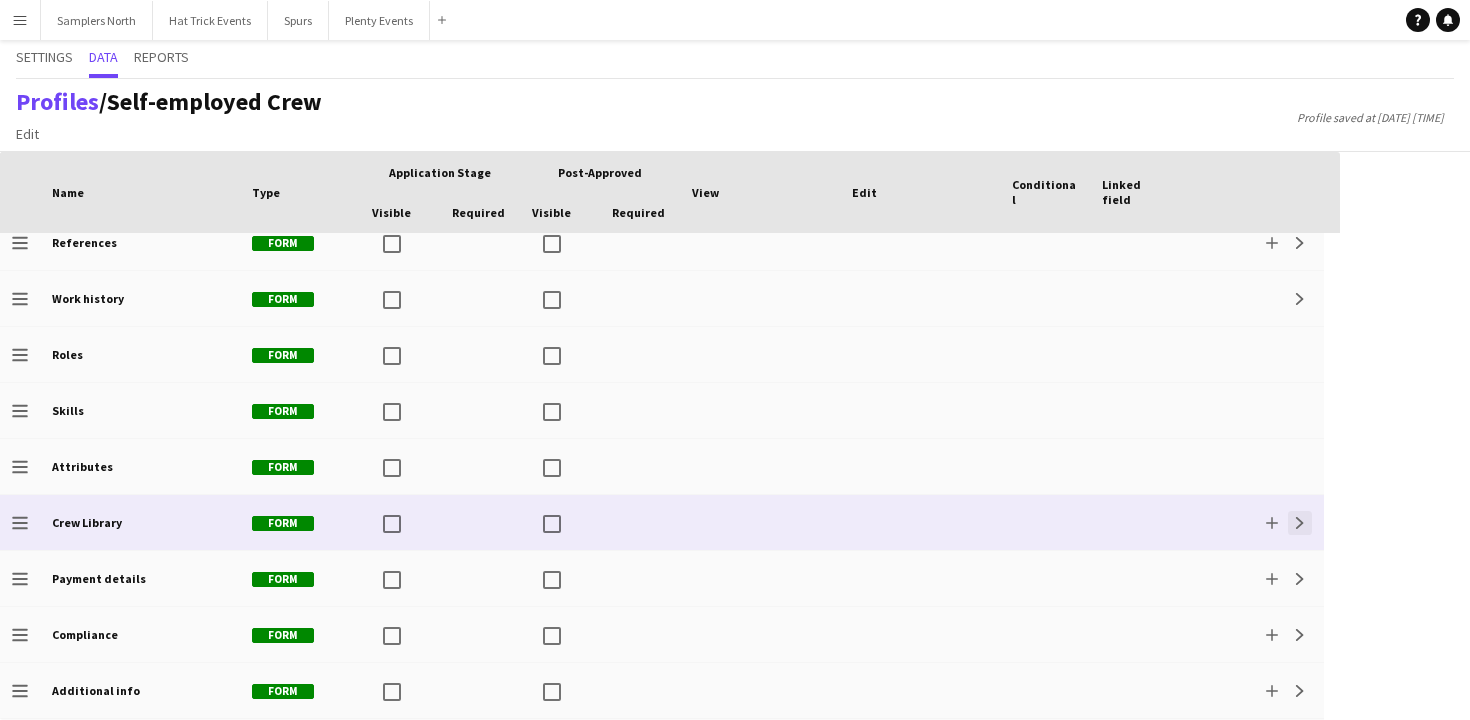 click on "Expand" at bounding box center (1300, 523) 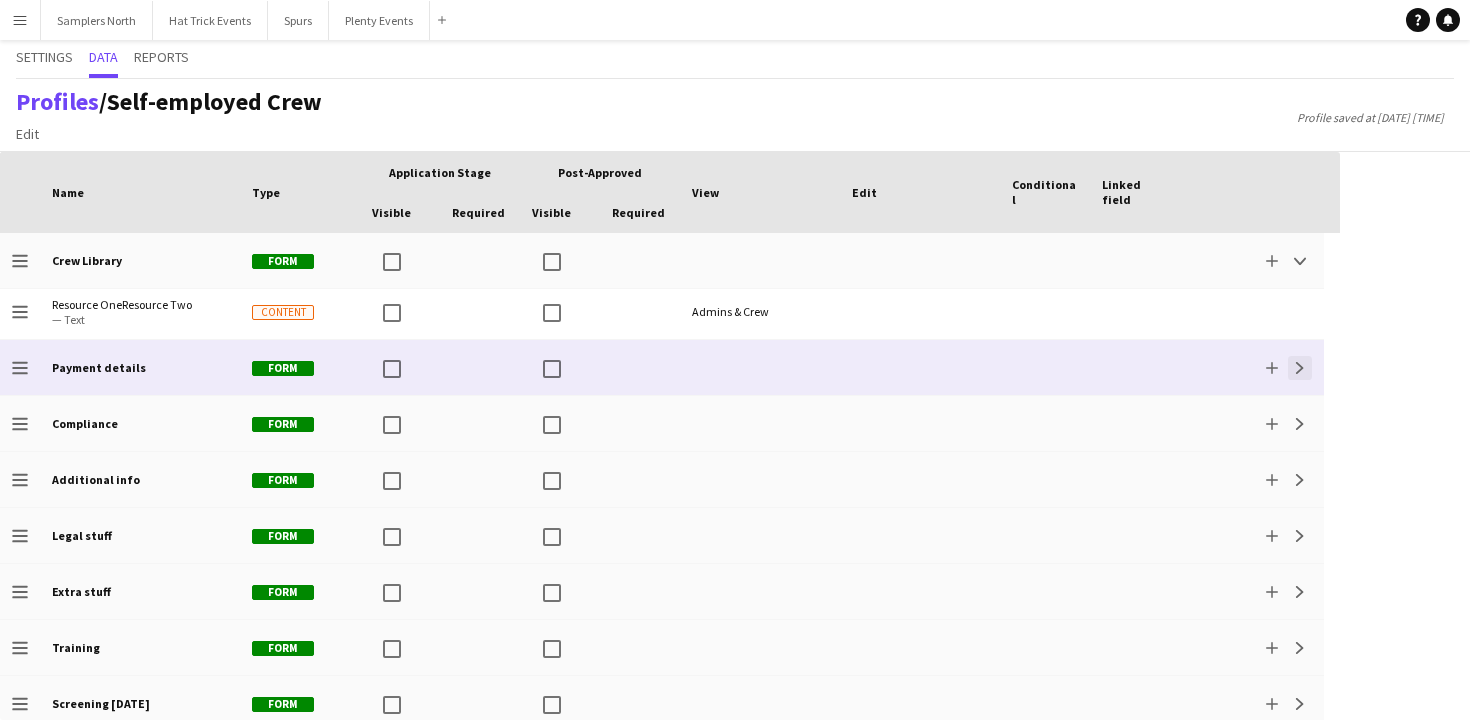 click on "Expand" at bounding box center [1300, 368] 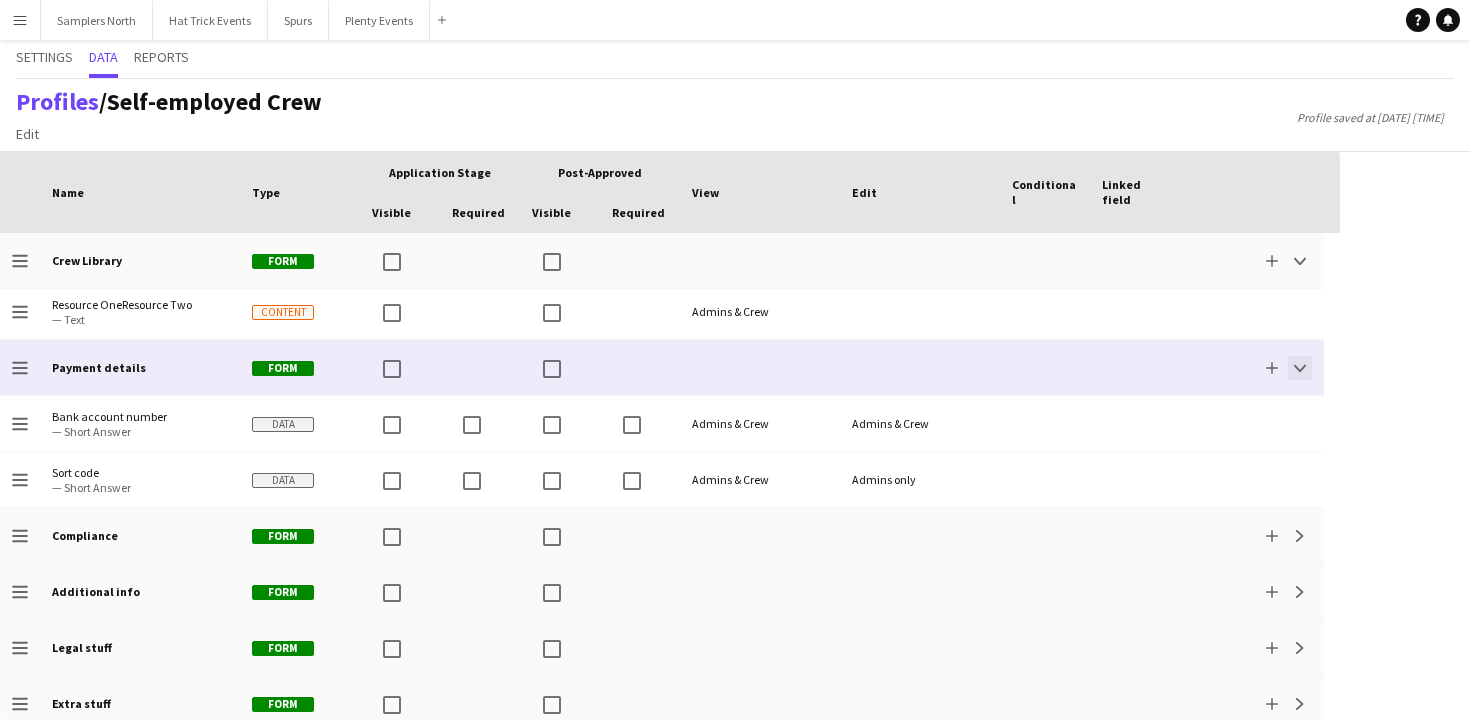 click on "Collapse" at bounding box center (1300, 368) 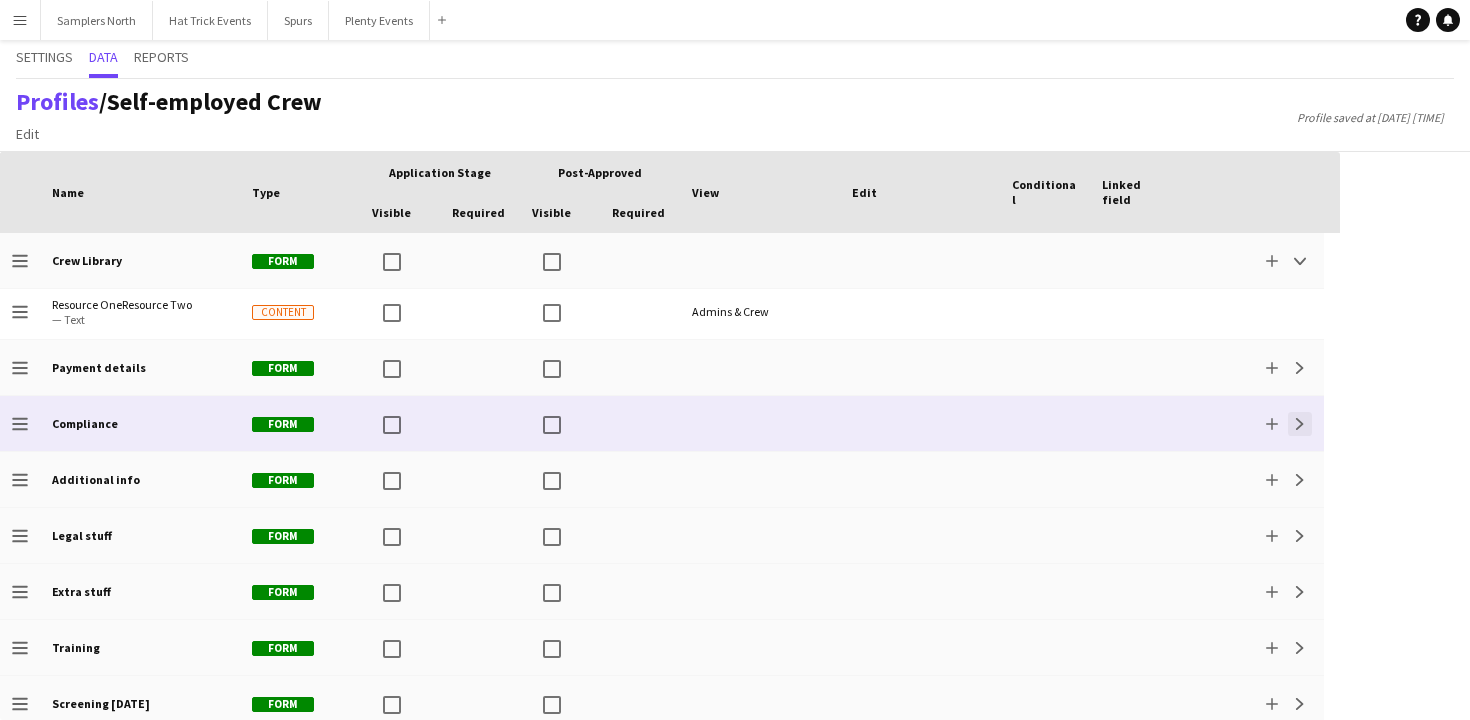 click on "Expand" at bounding box center (1300, 424) 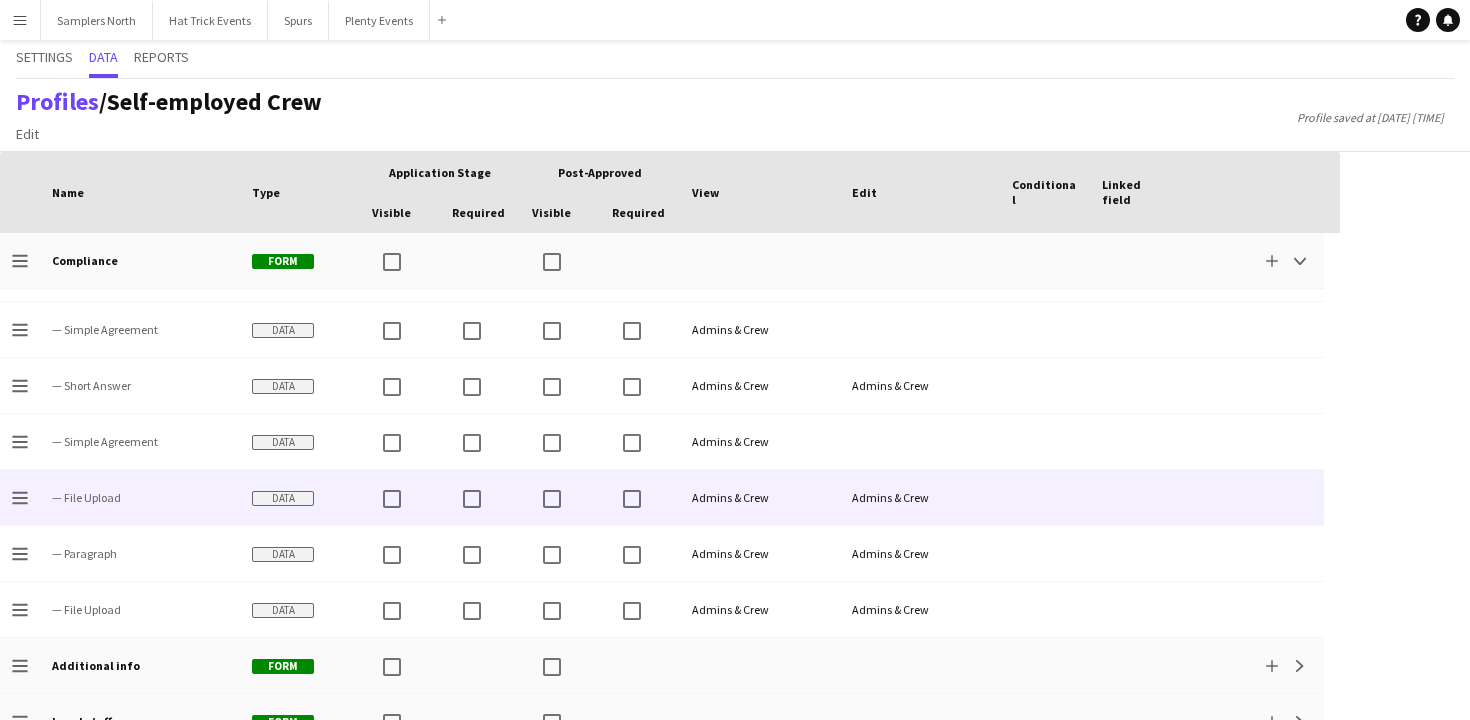 click at bounding box center [1045, 497] 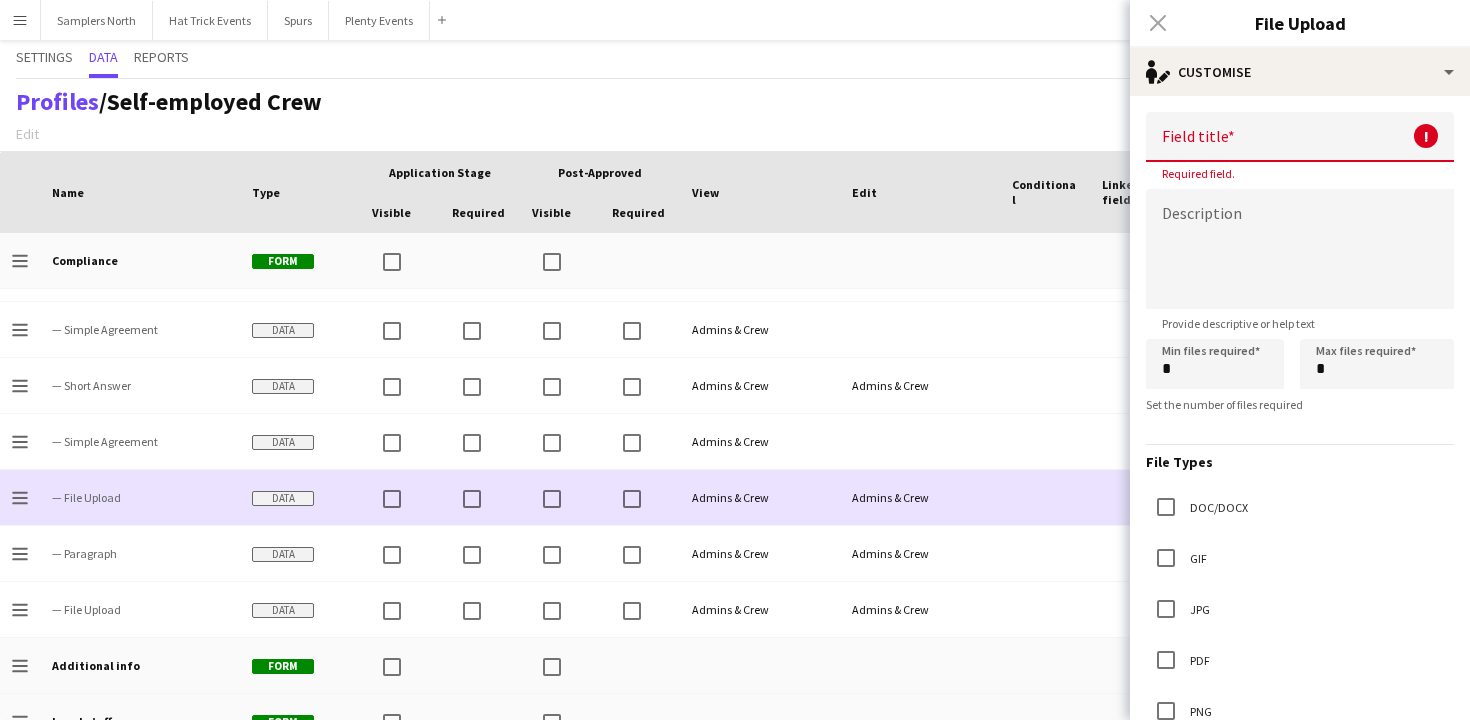 click at bounding box center [1045, 497] 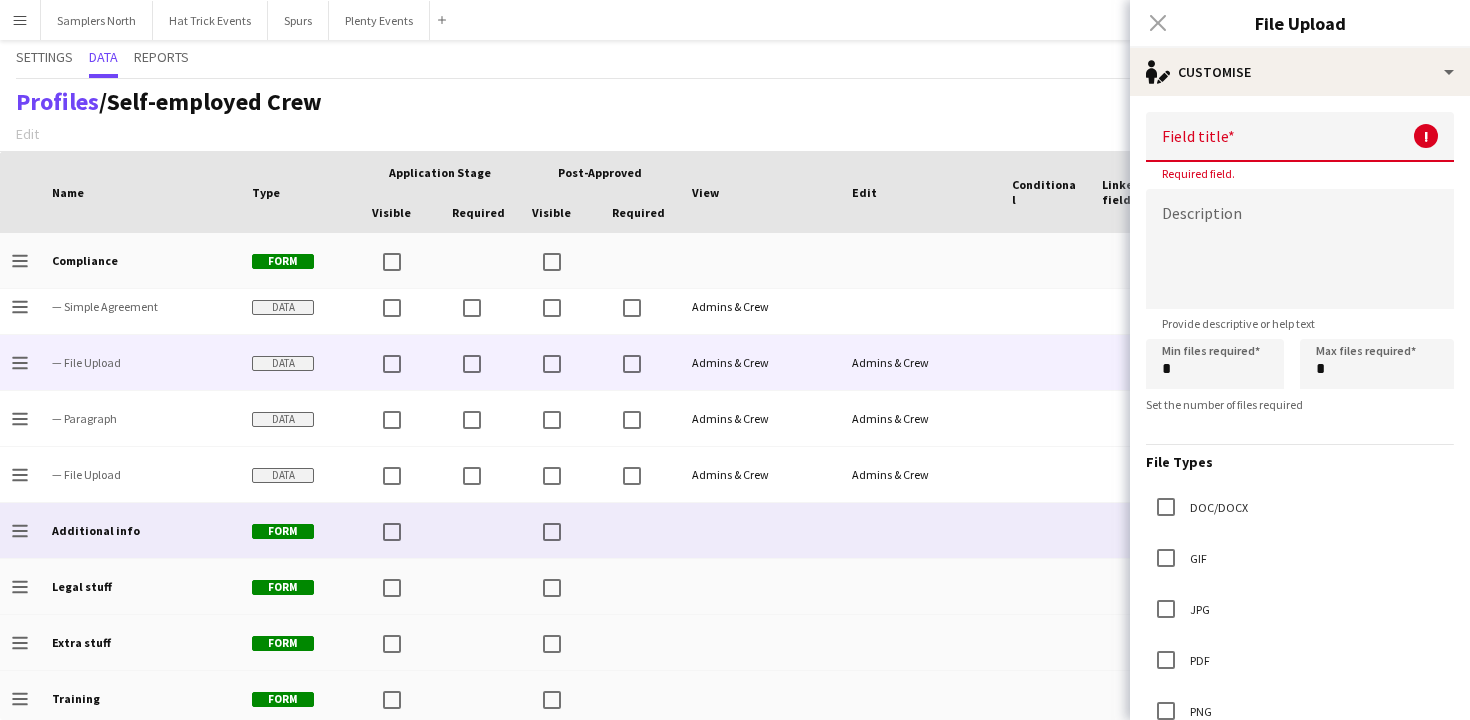 click at bounding box center [920, 530] 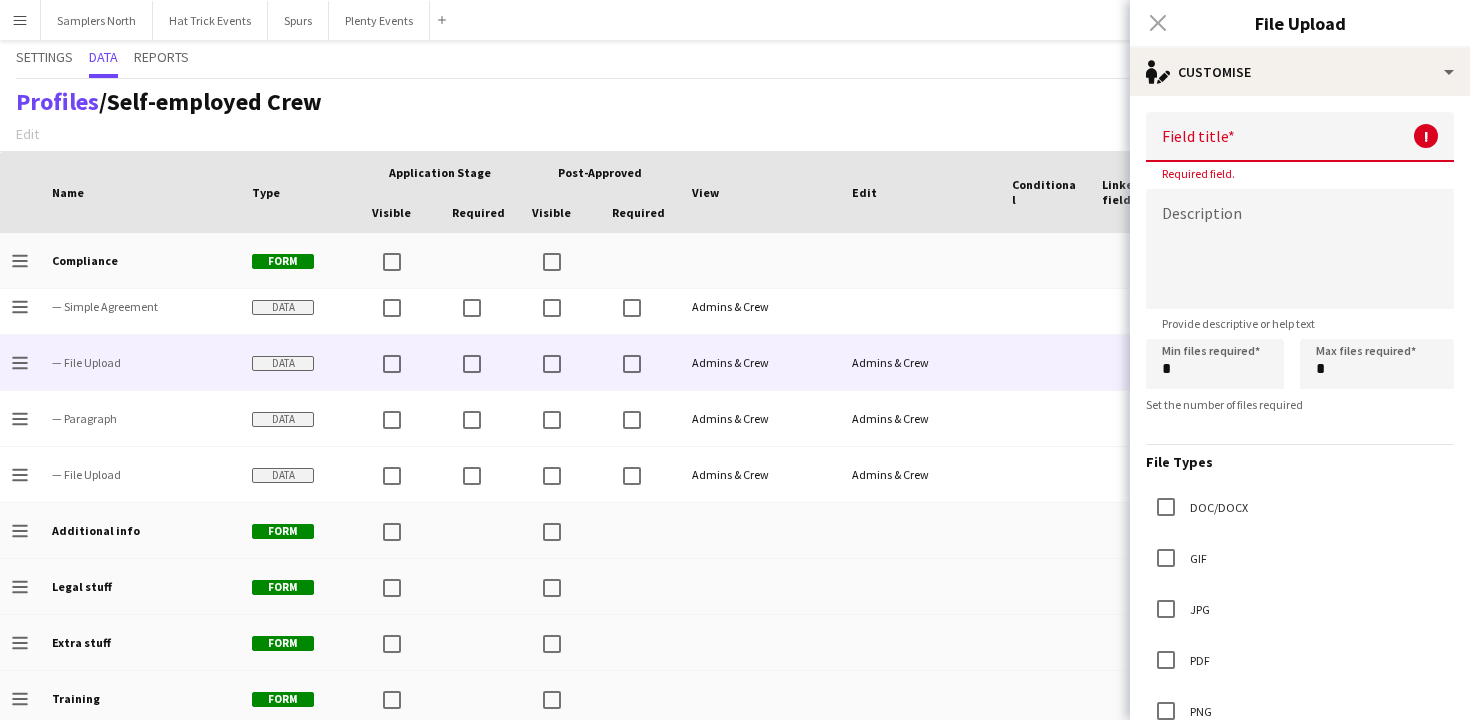 click on "Close pop-in" 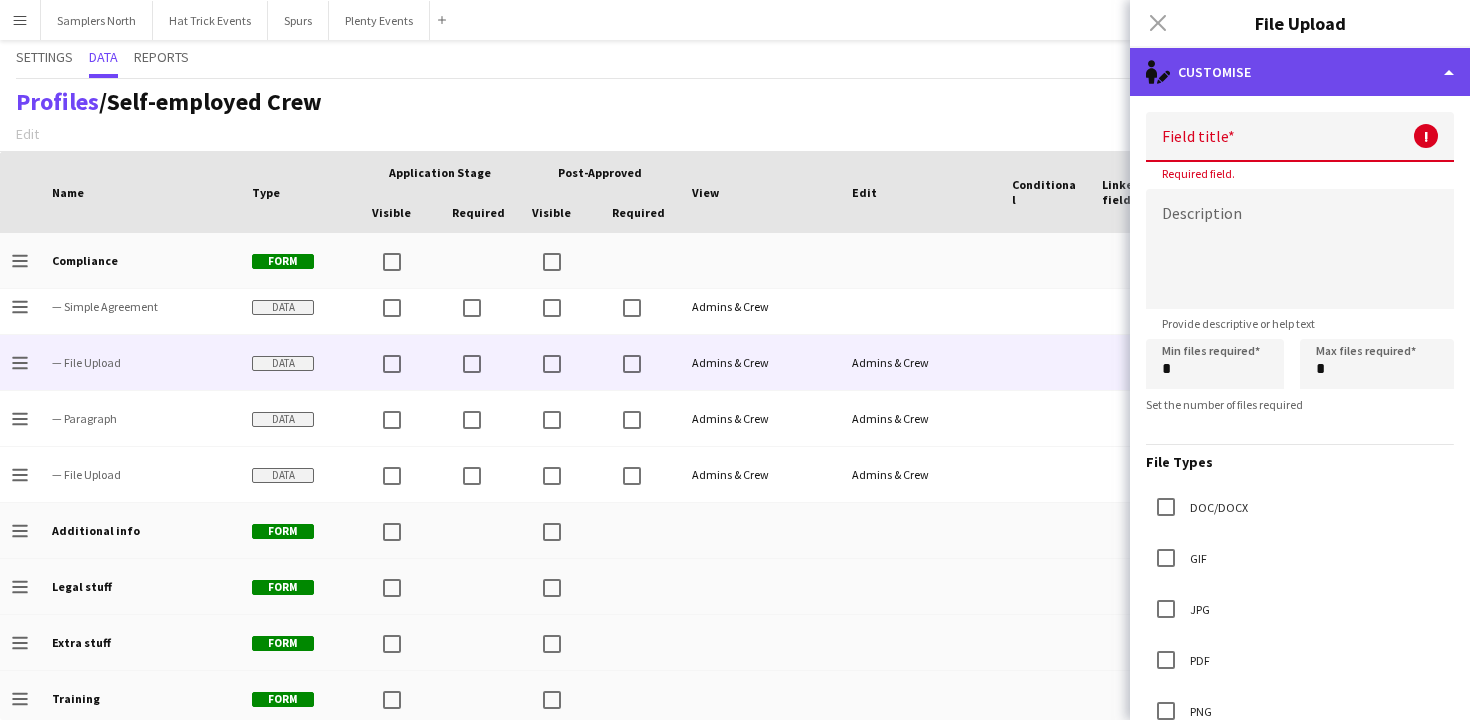 click on "single-neutral-actions-edit-1
Customise" 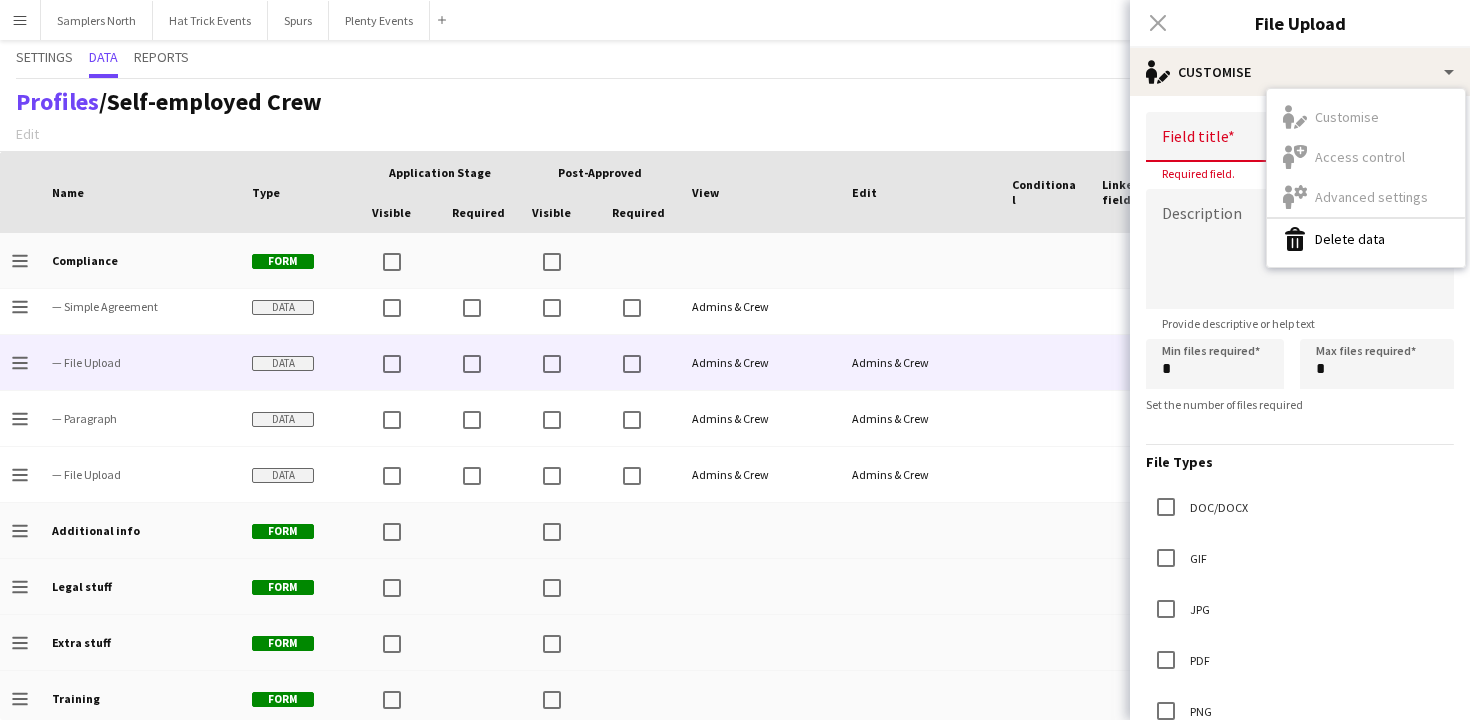 click on "Settings Data Reports" 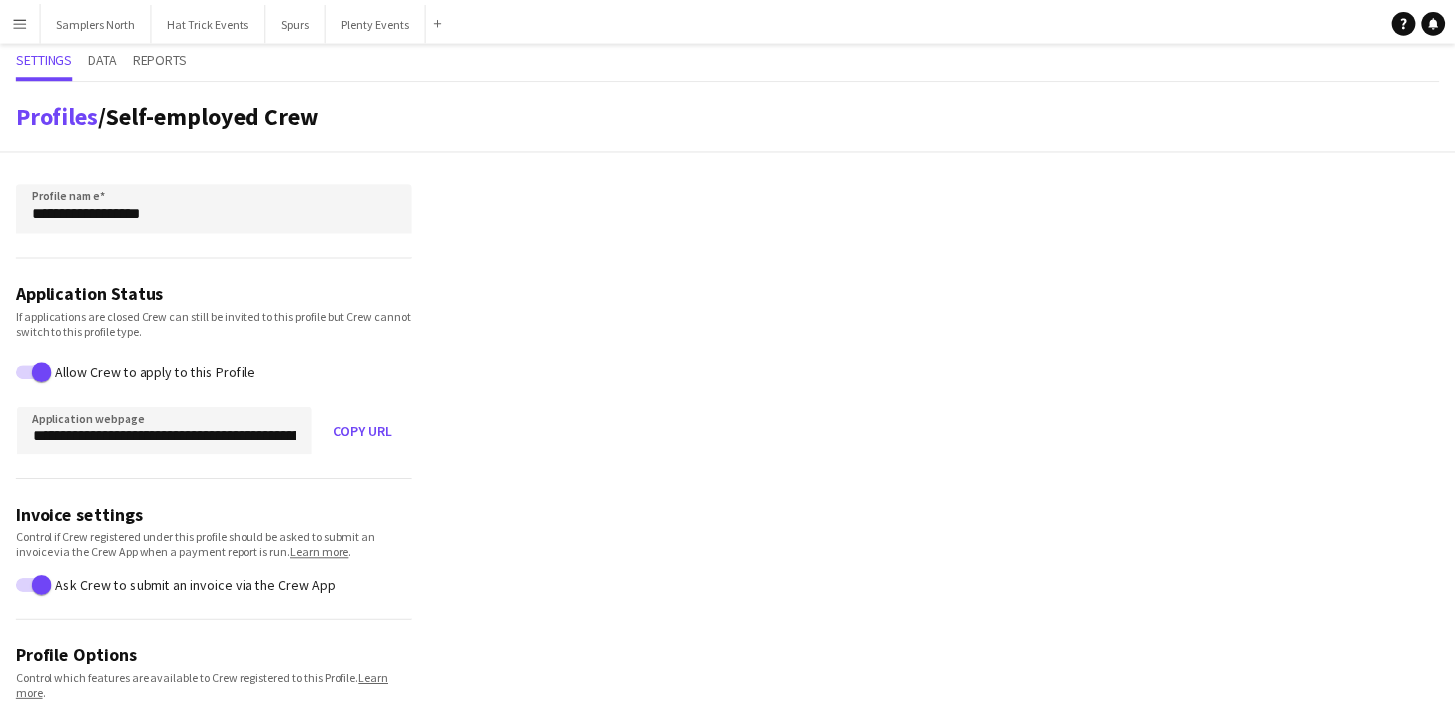 scroll, scrollTop: 0, scrollLeft: 0, axis: both 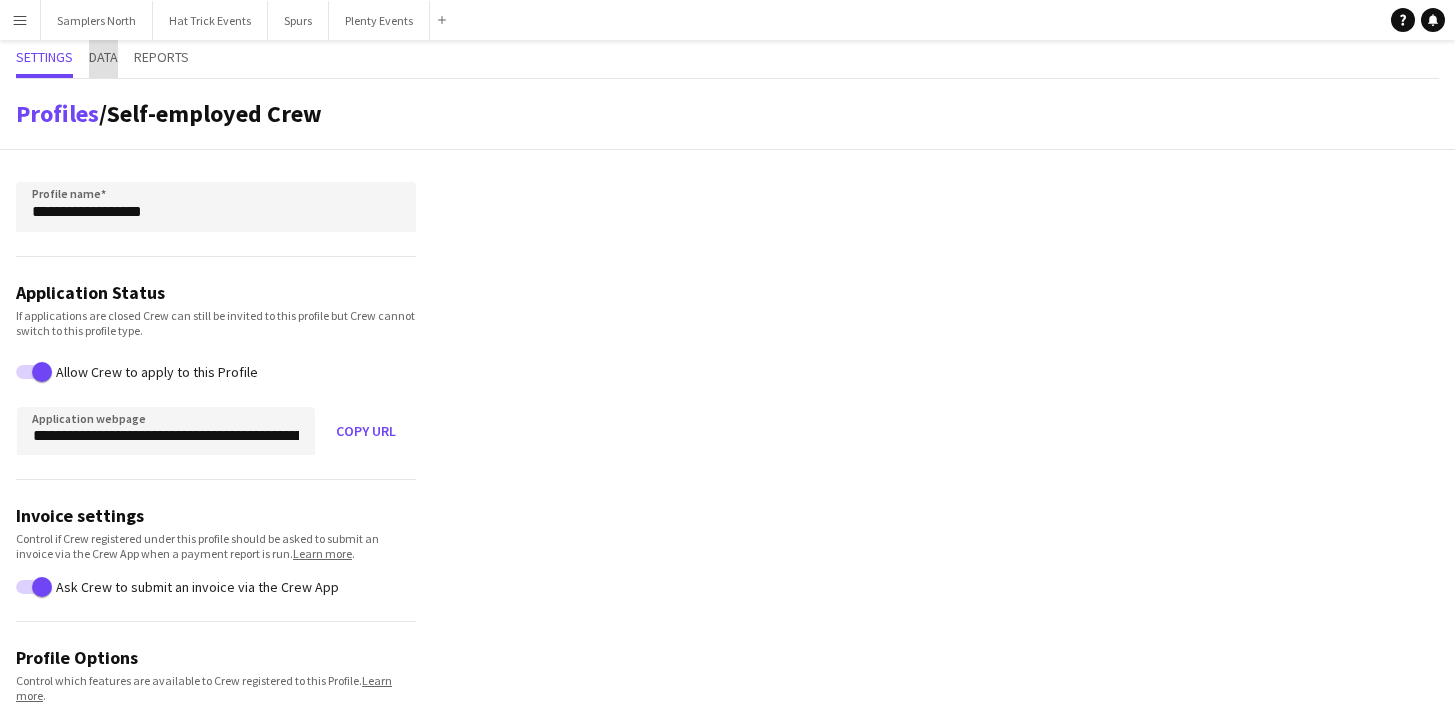 click on "Data" at bounding box center [103, 57] 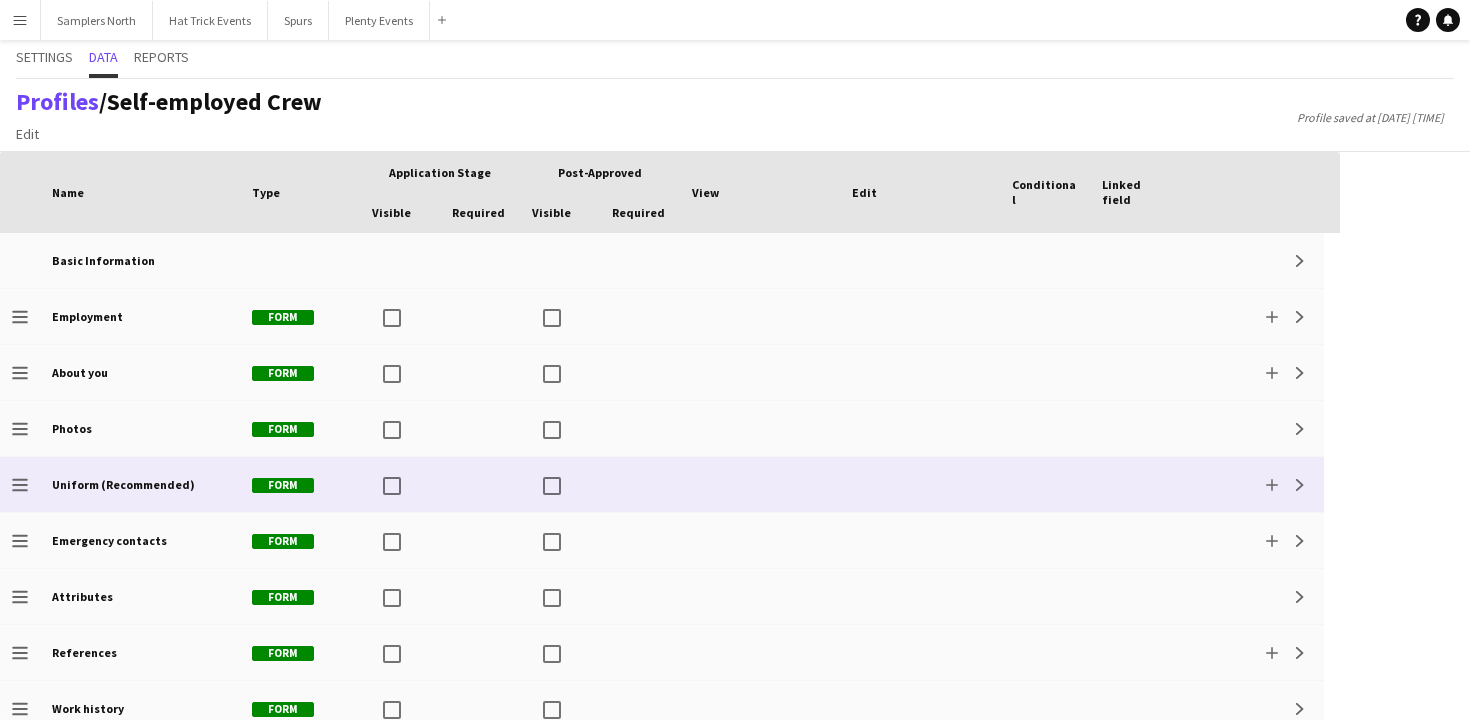 scroll, scrollTop: 50, scrollLeft: 0, axis: vertical 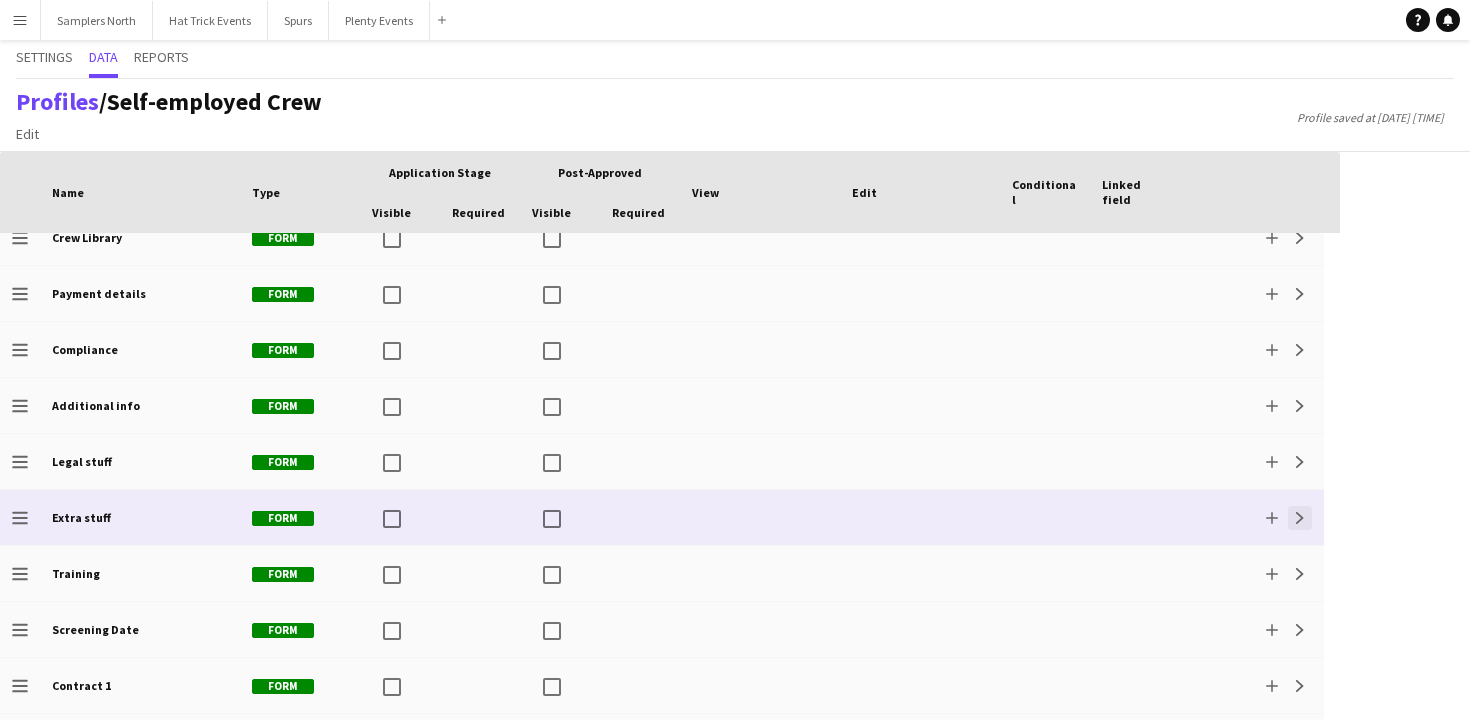 click on "Expand" at bounding box center (1300, 518) 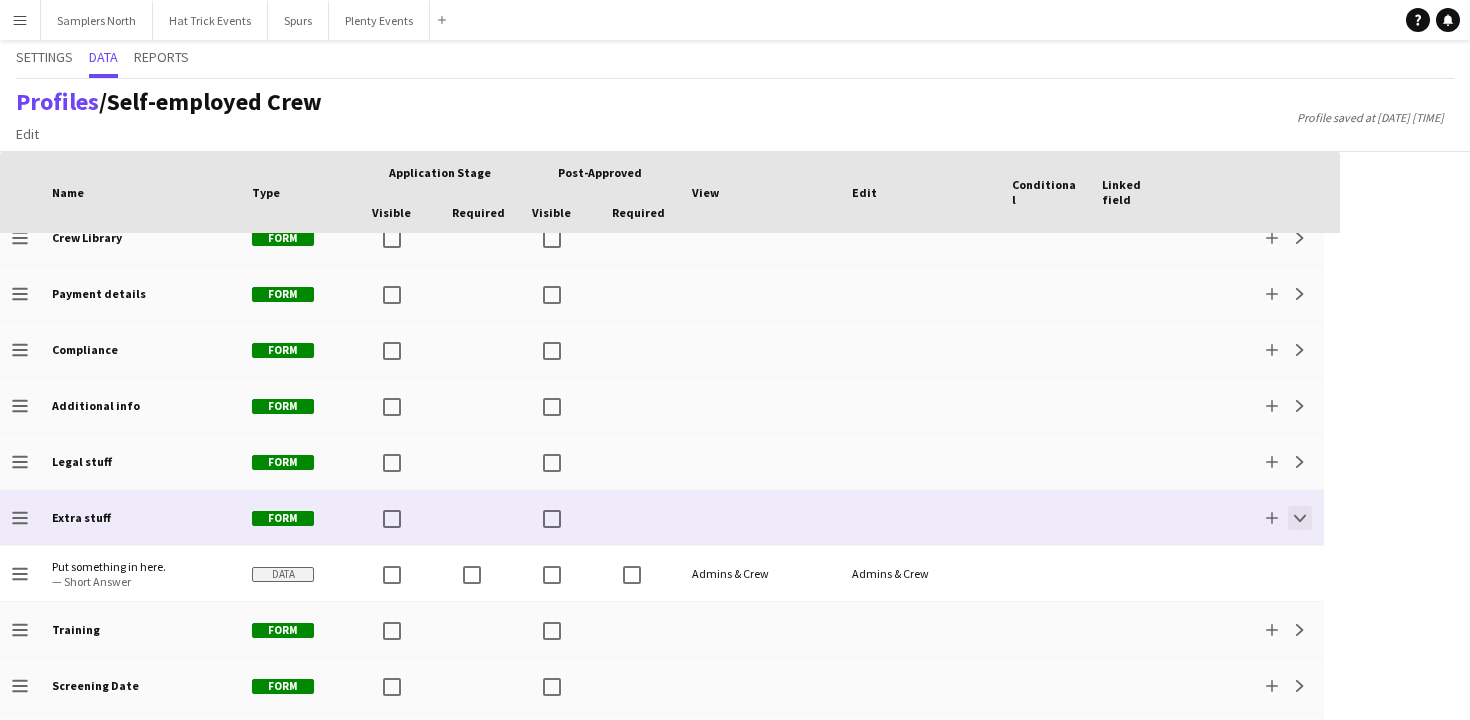 click on "Collapse" at bounding box center [1300, 518] 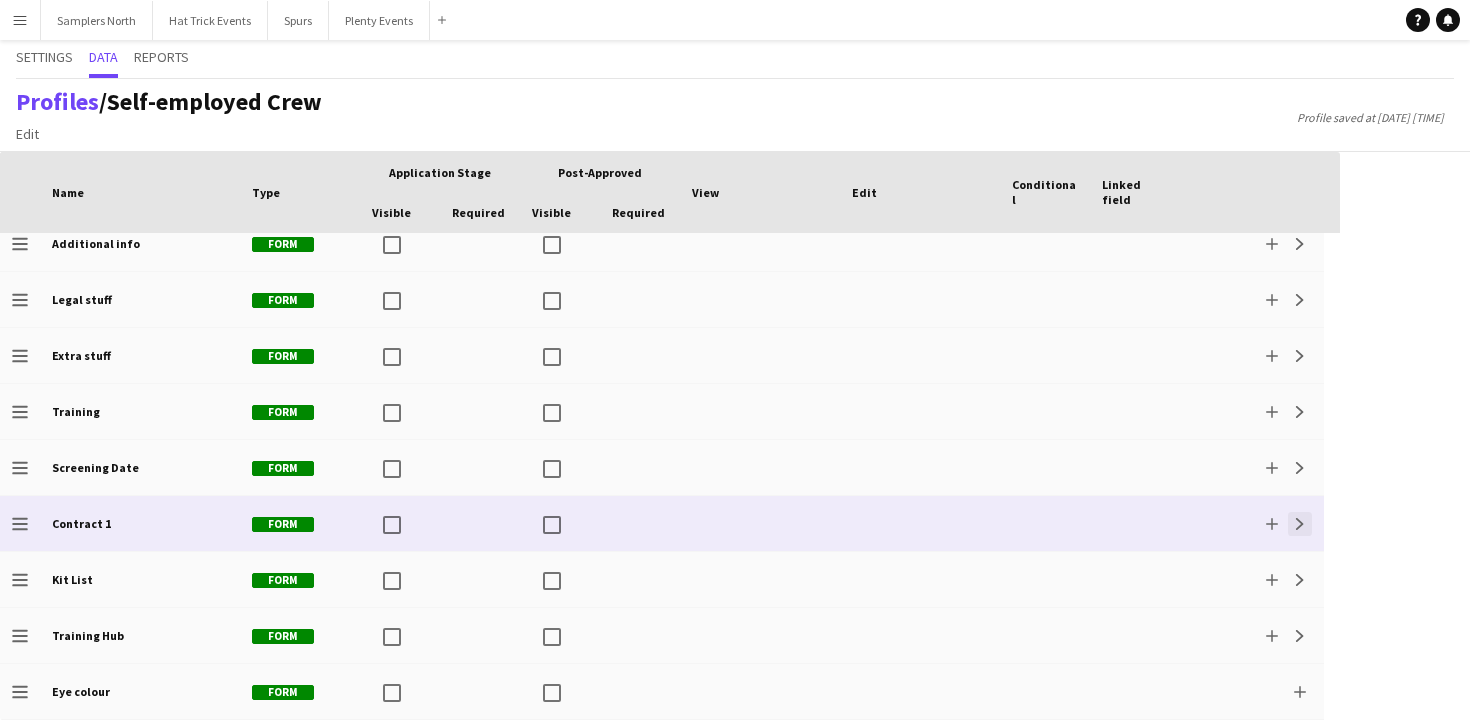 click on "Expand" at bounding box center [1300, 524] 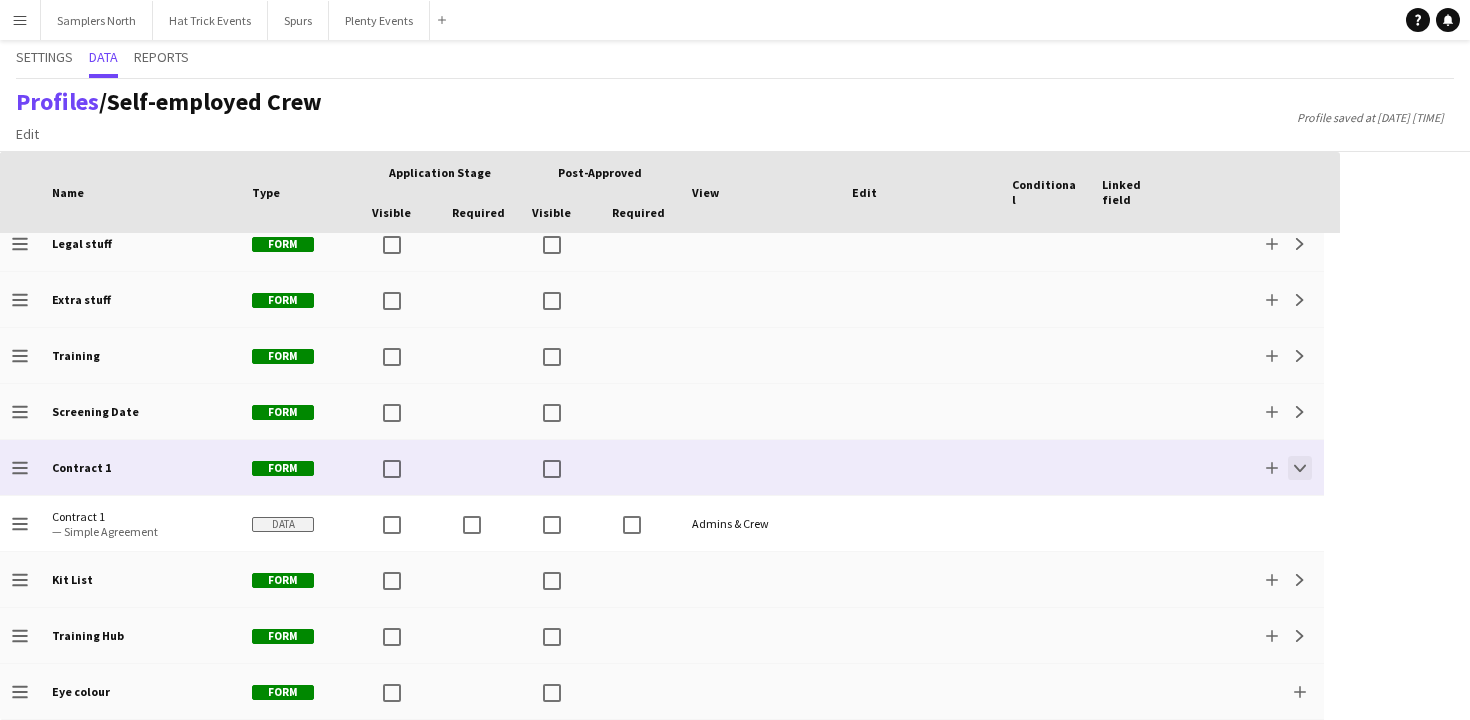 click on "Collapse" at bounding box center [1300, 468] 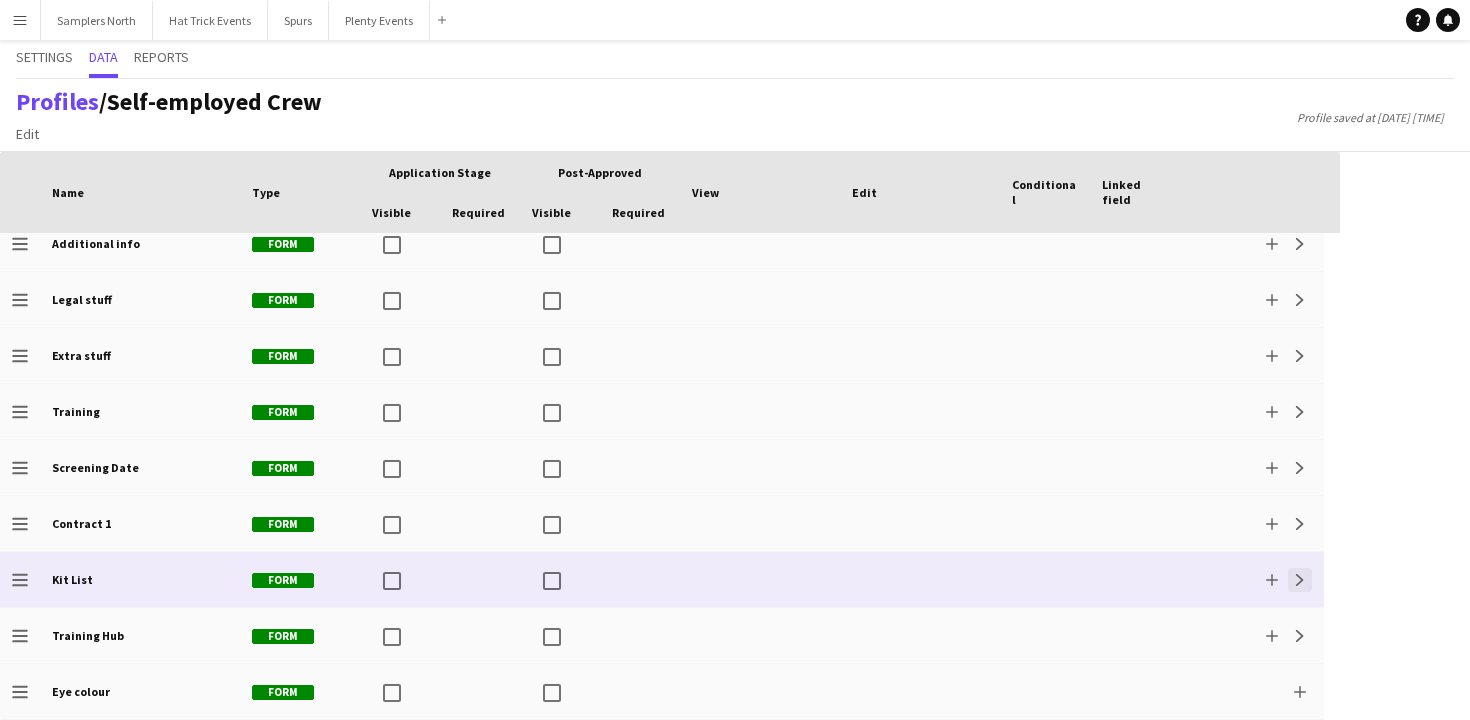 click on "Expand" at bounding box center (1300, 580) 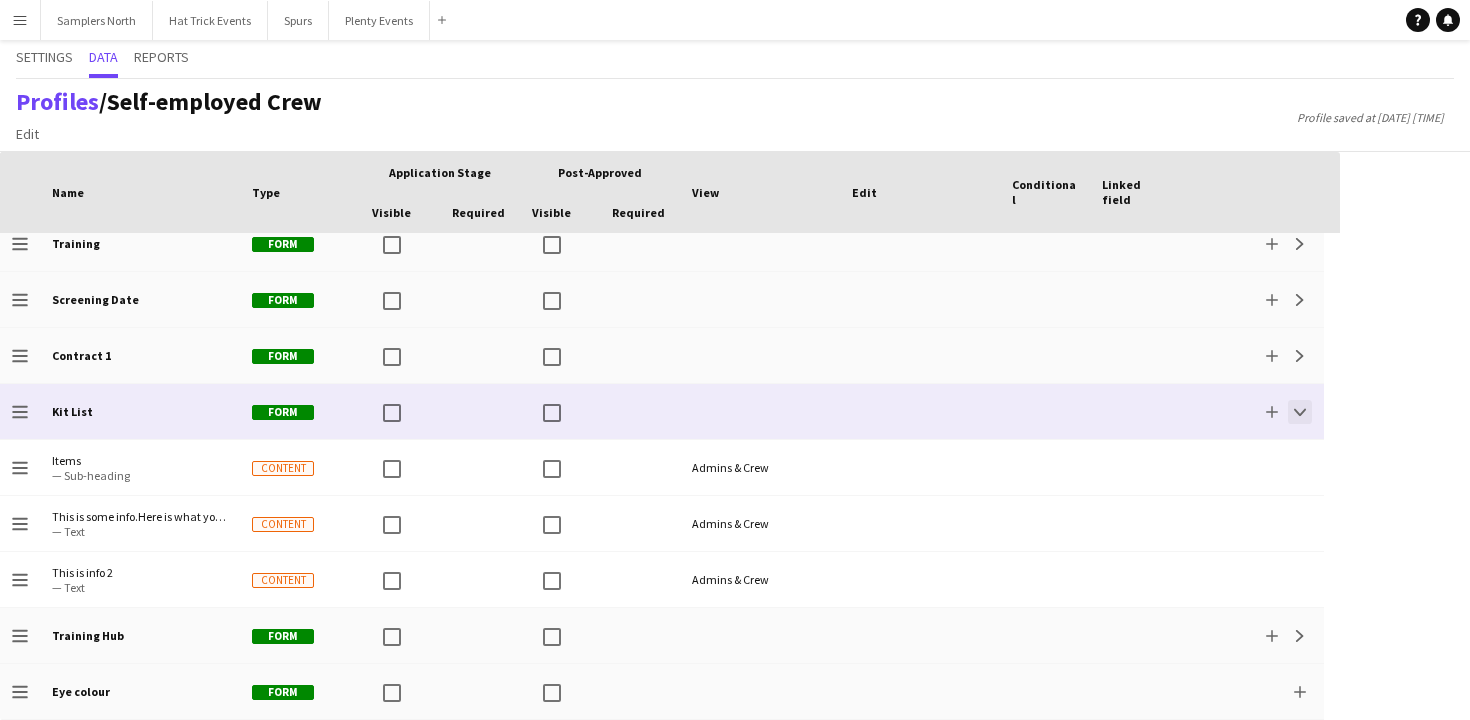 click on "Collapse" at bounding box center [1300, 412] 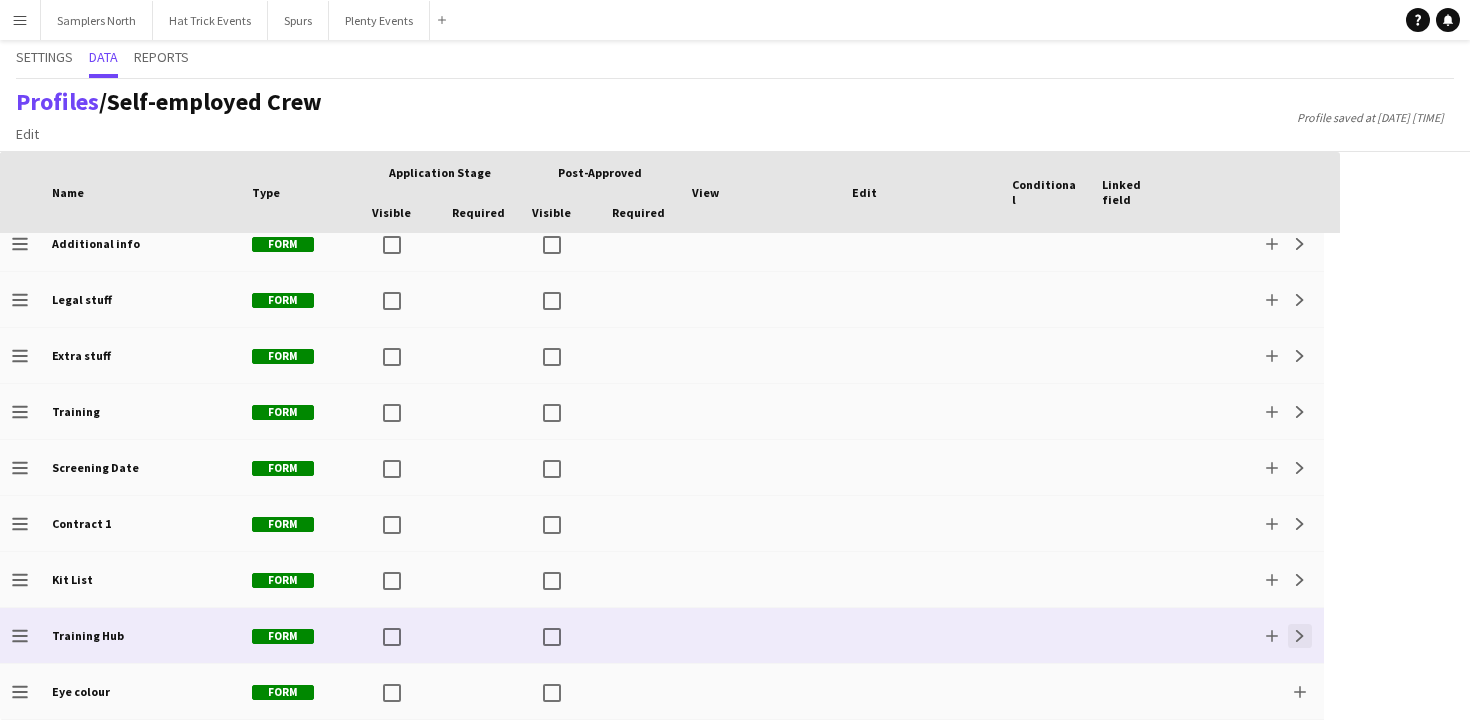 click on "Expand" at bounding box center [1300, 636] 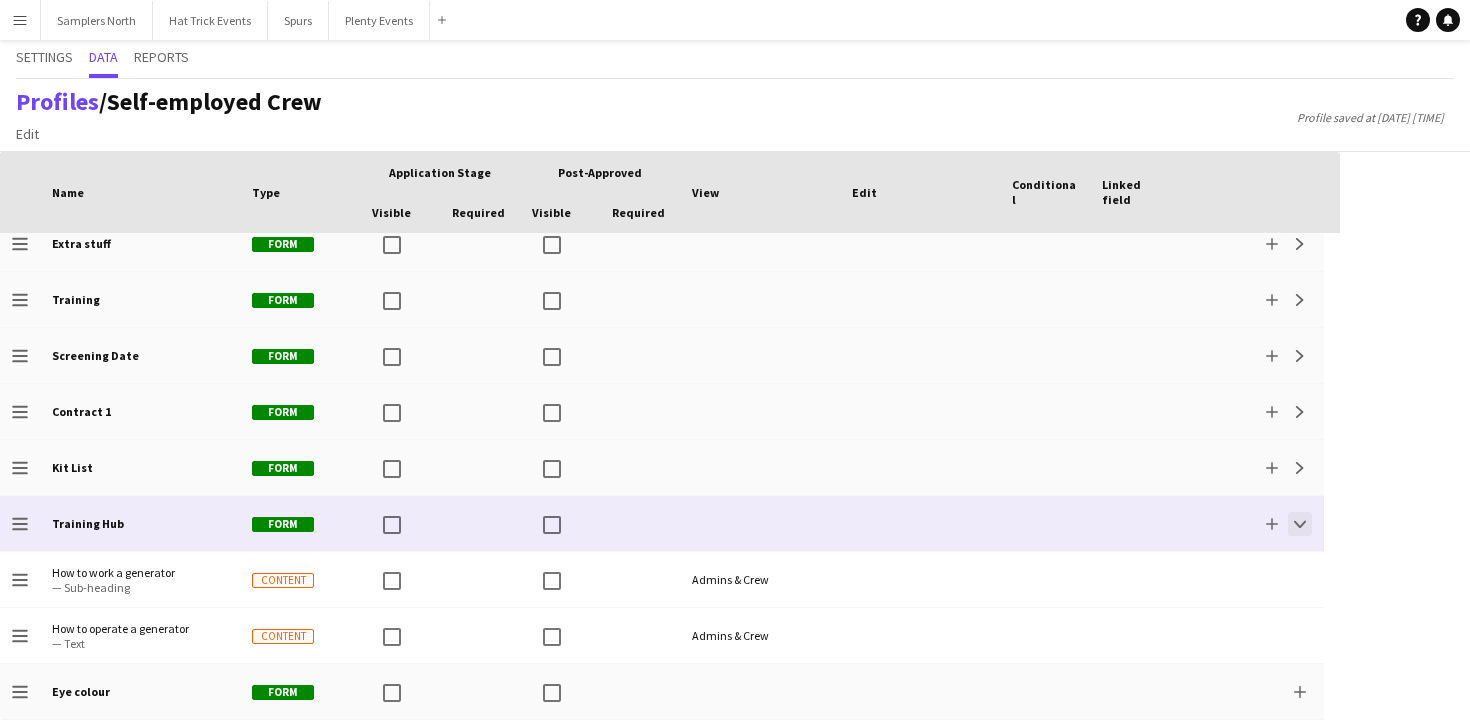click on "Collapse" at bounding box center (1300, 524) 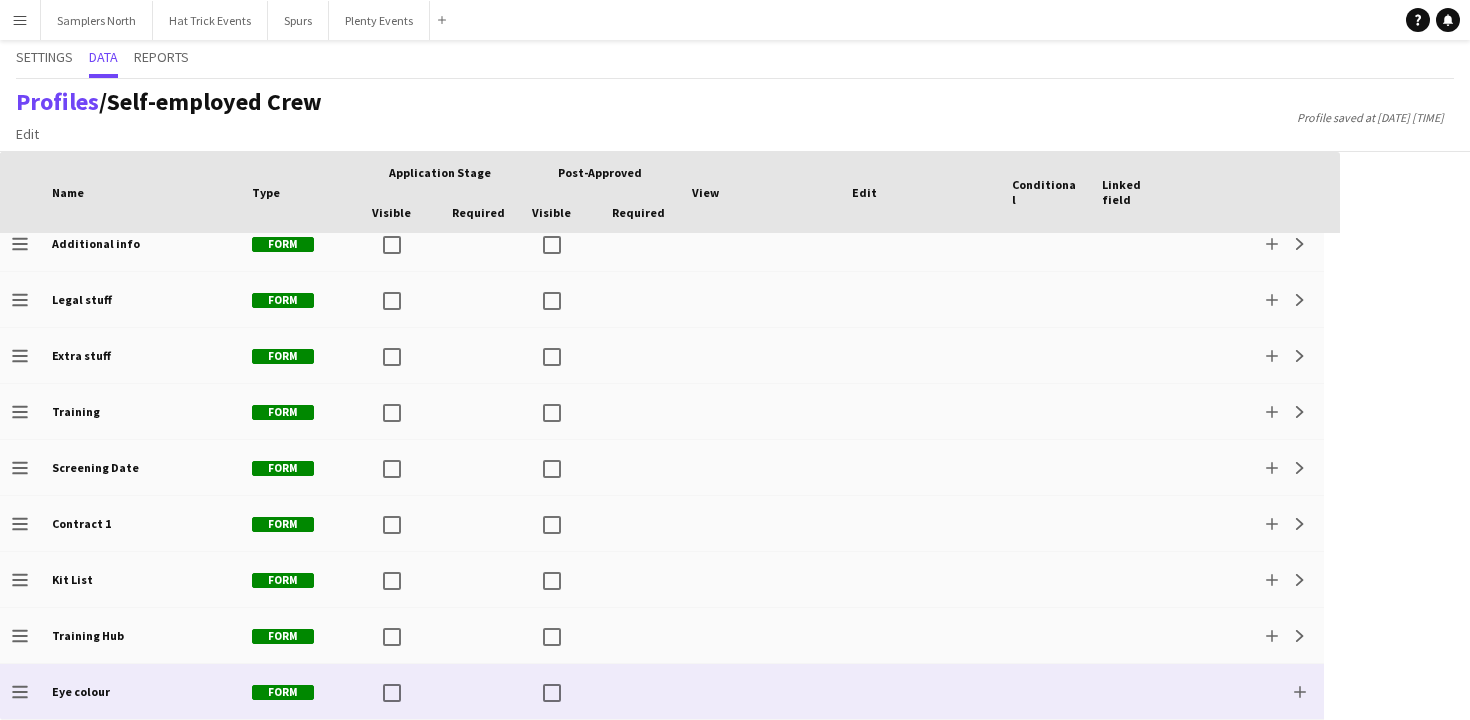click on "Add" at bounding box center (1252, 691) 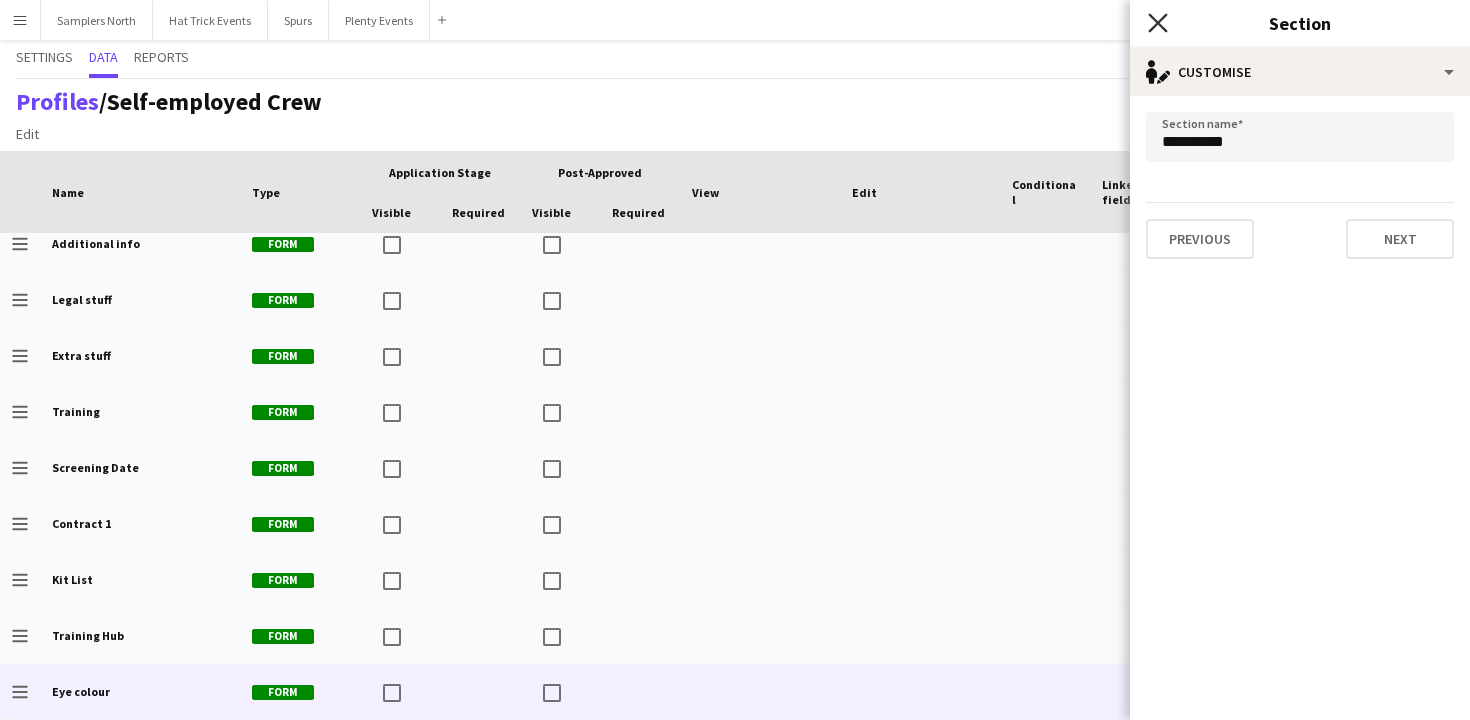 click 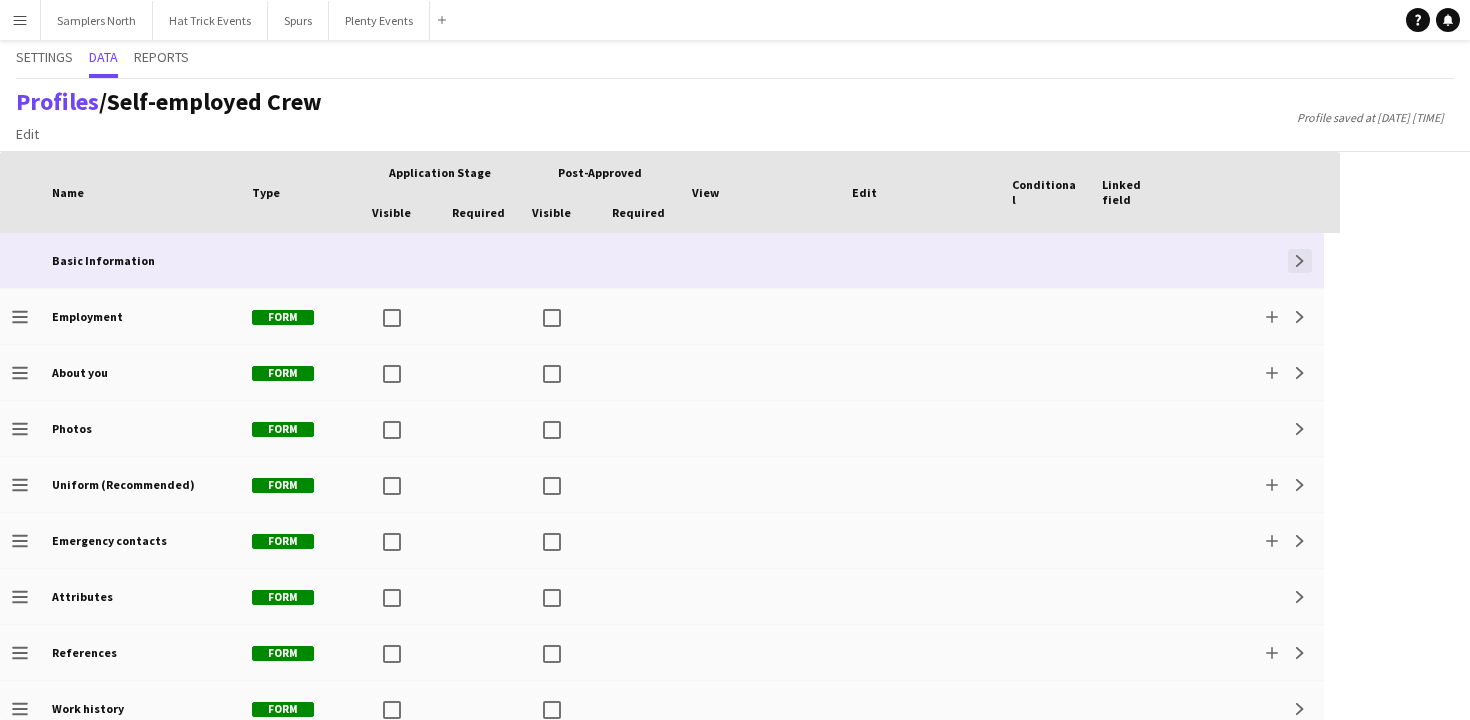 click on "Expand" at bounding box center [1300, 261] 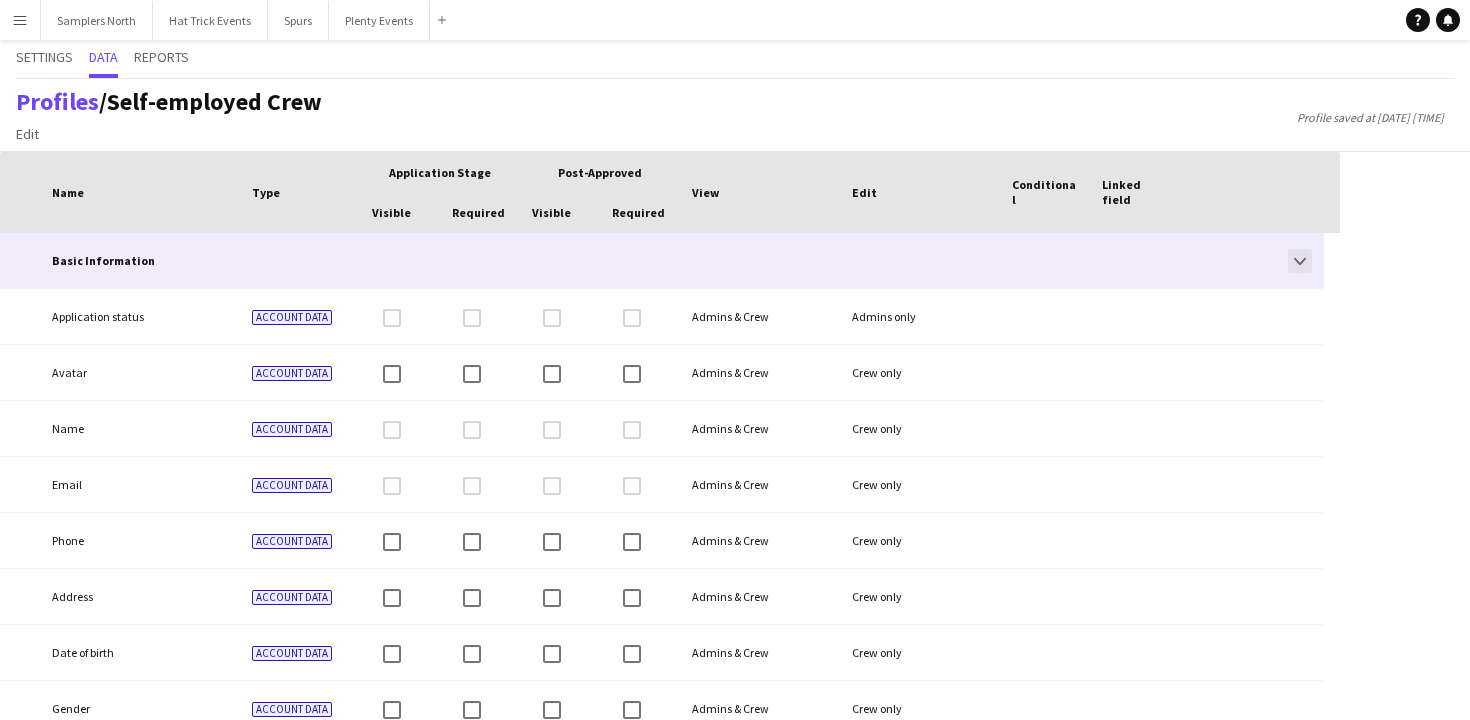 click on "Collapse" at bounding box center [1300, 261] 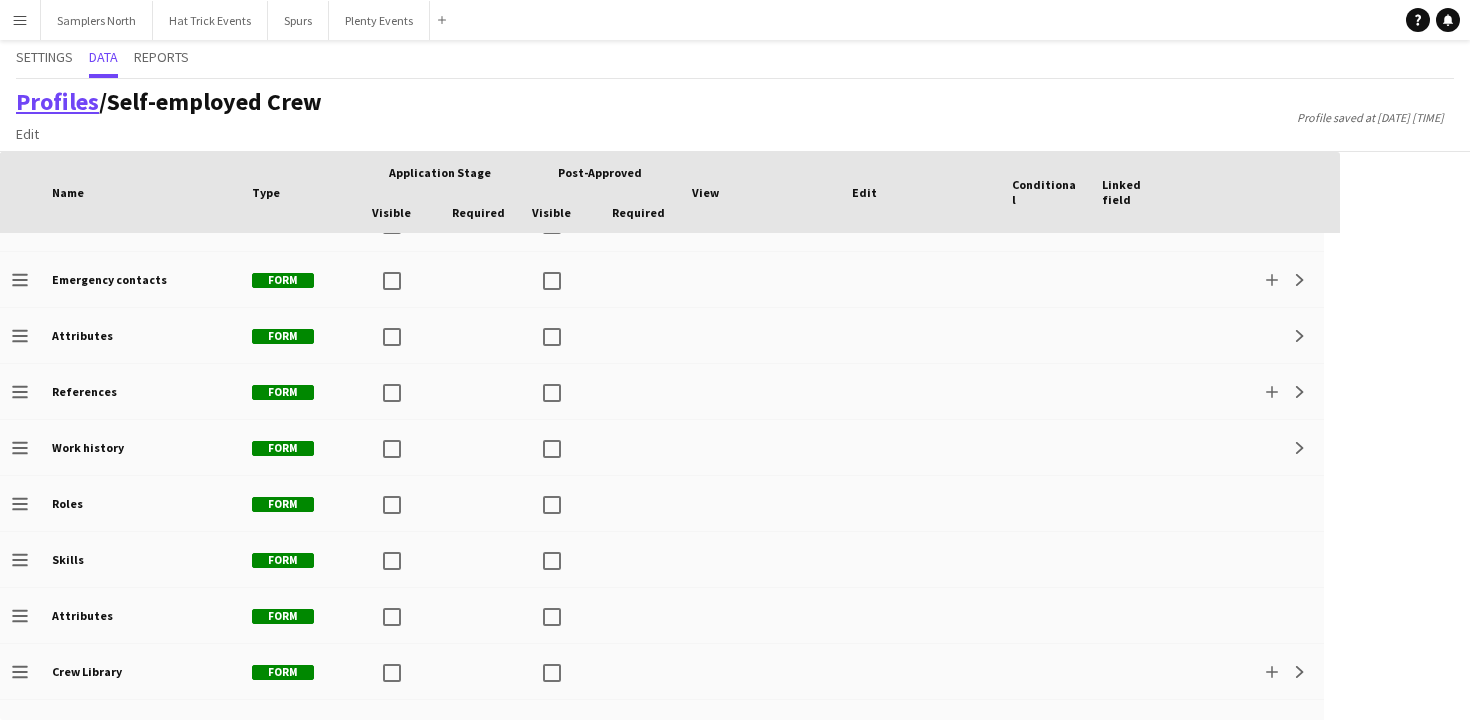 click on "Profiles" at bounding box center (57, 101) 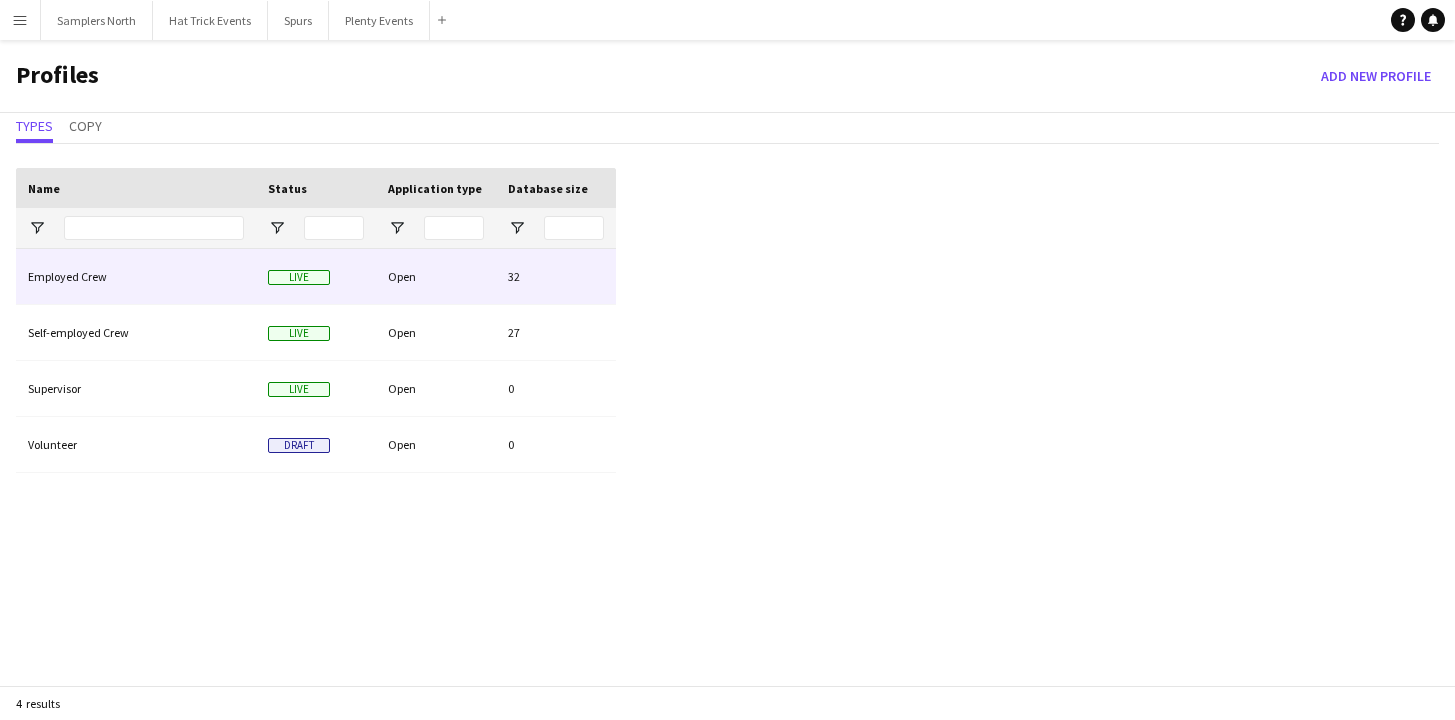 click on "Open" 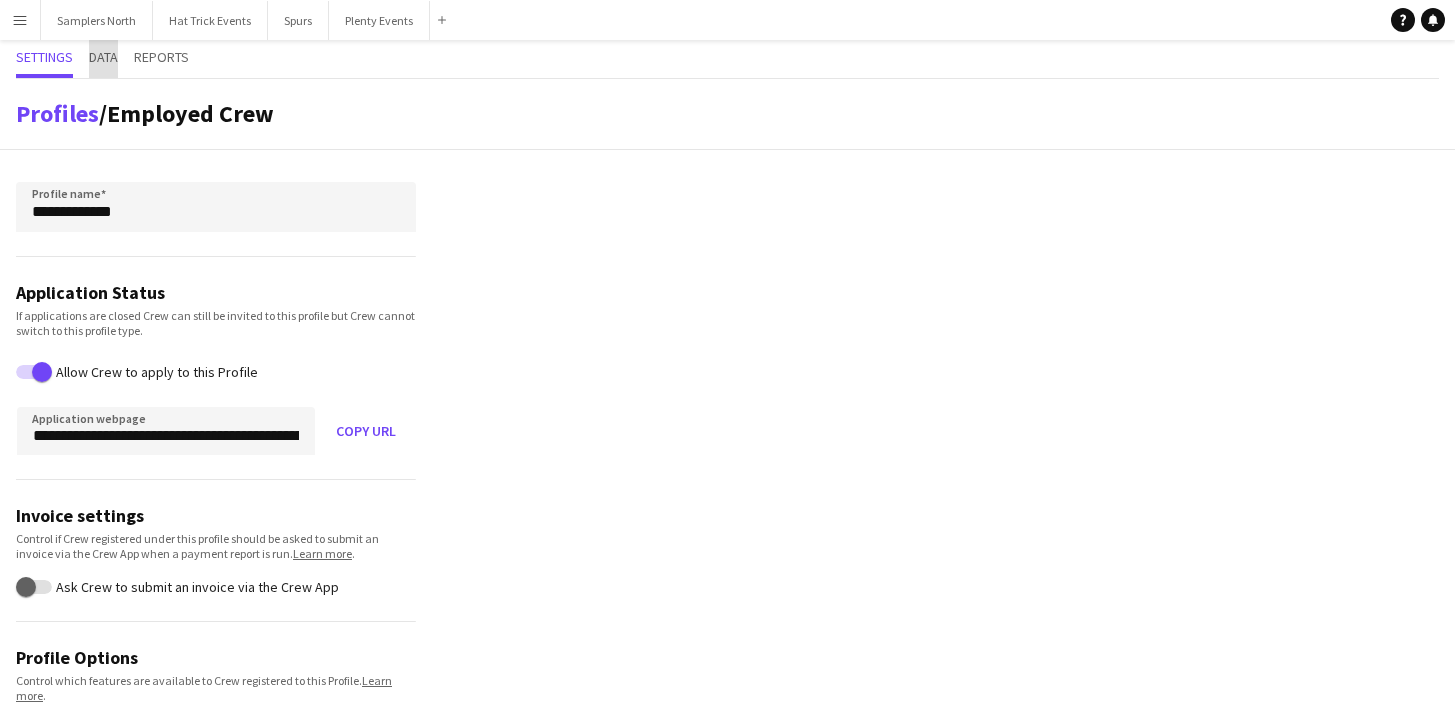 click on "Data" at bounding box center [103, 57] 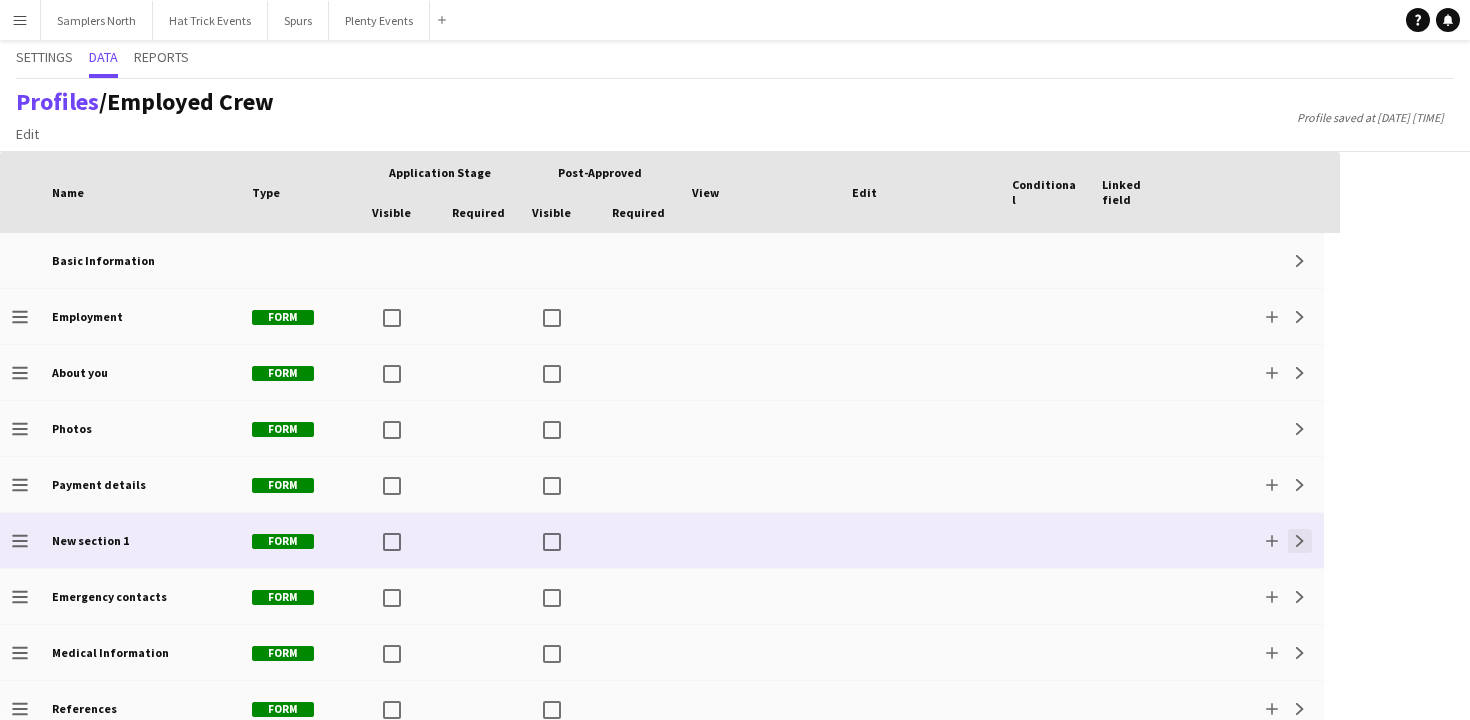 click on "Expand" at bounding box center [1300, 541] 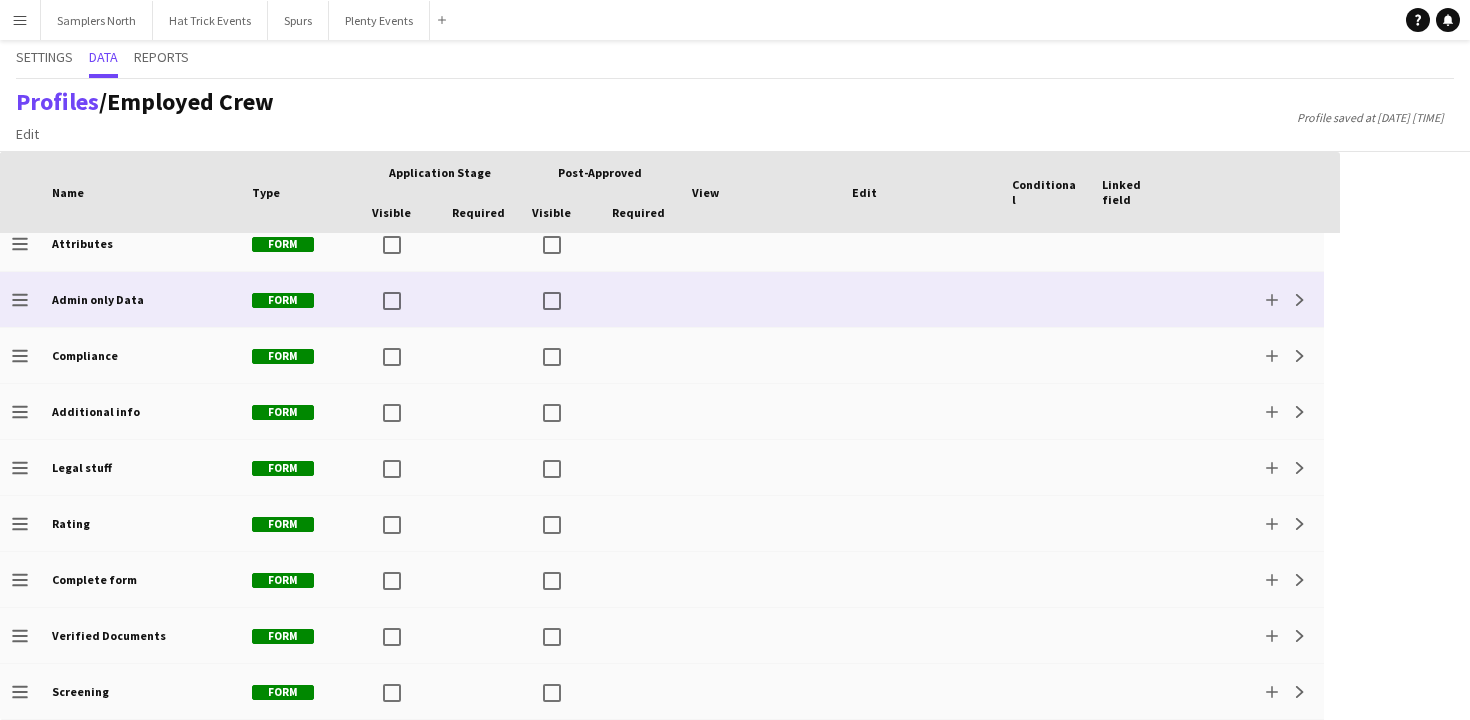 scroll, scrollTop: 781, scrollLeft: 0, axis: vertical 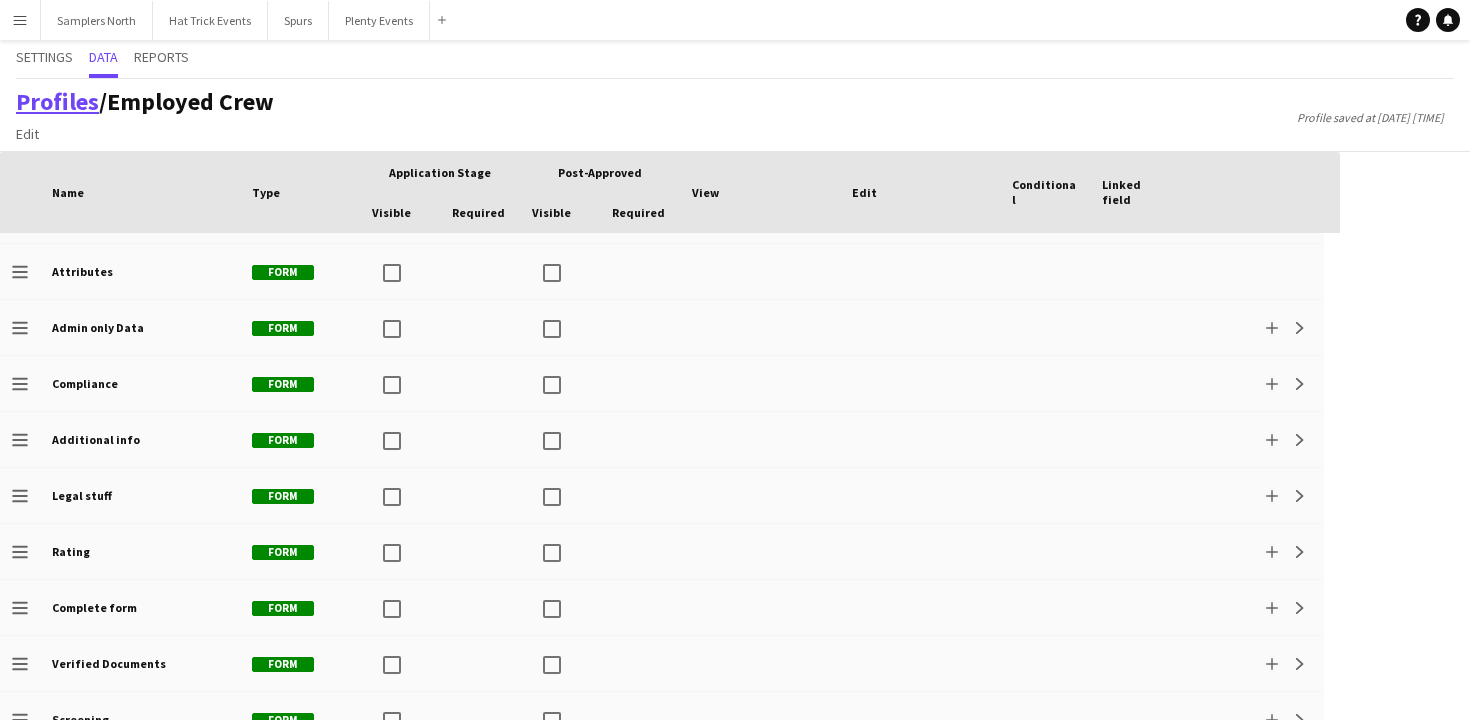 click on "Profiles" at bounding box center [57, 101] 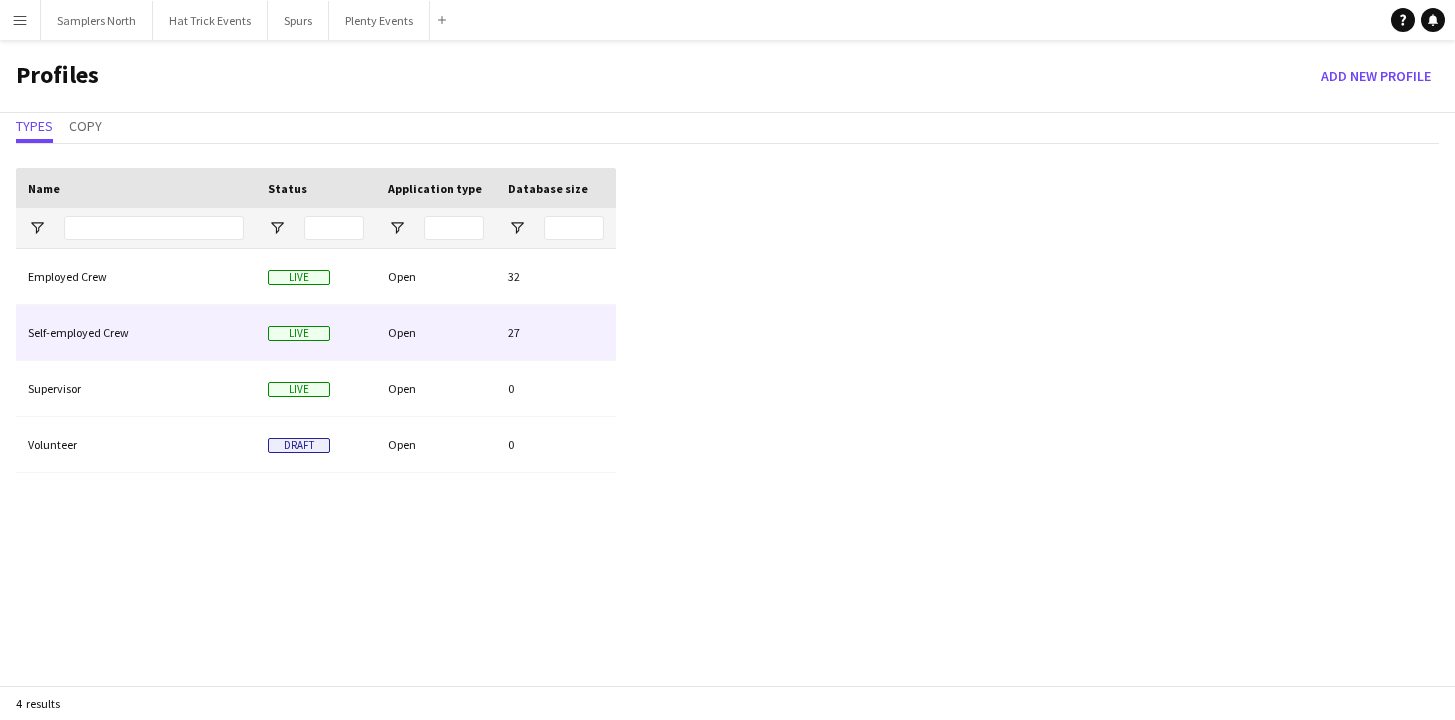 click on "Open" 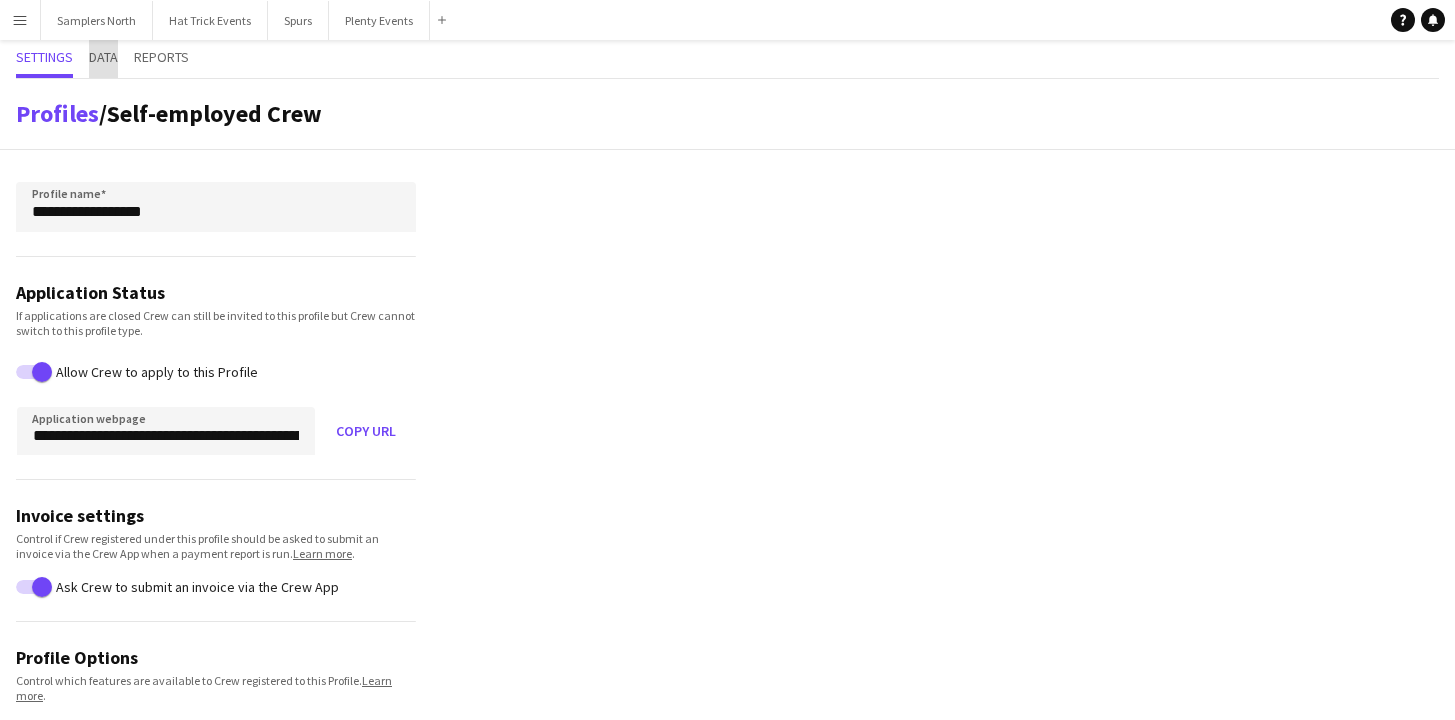 click on "Data" at bounding box center [103, 57] 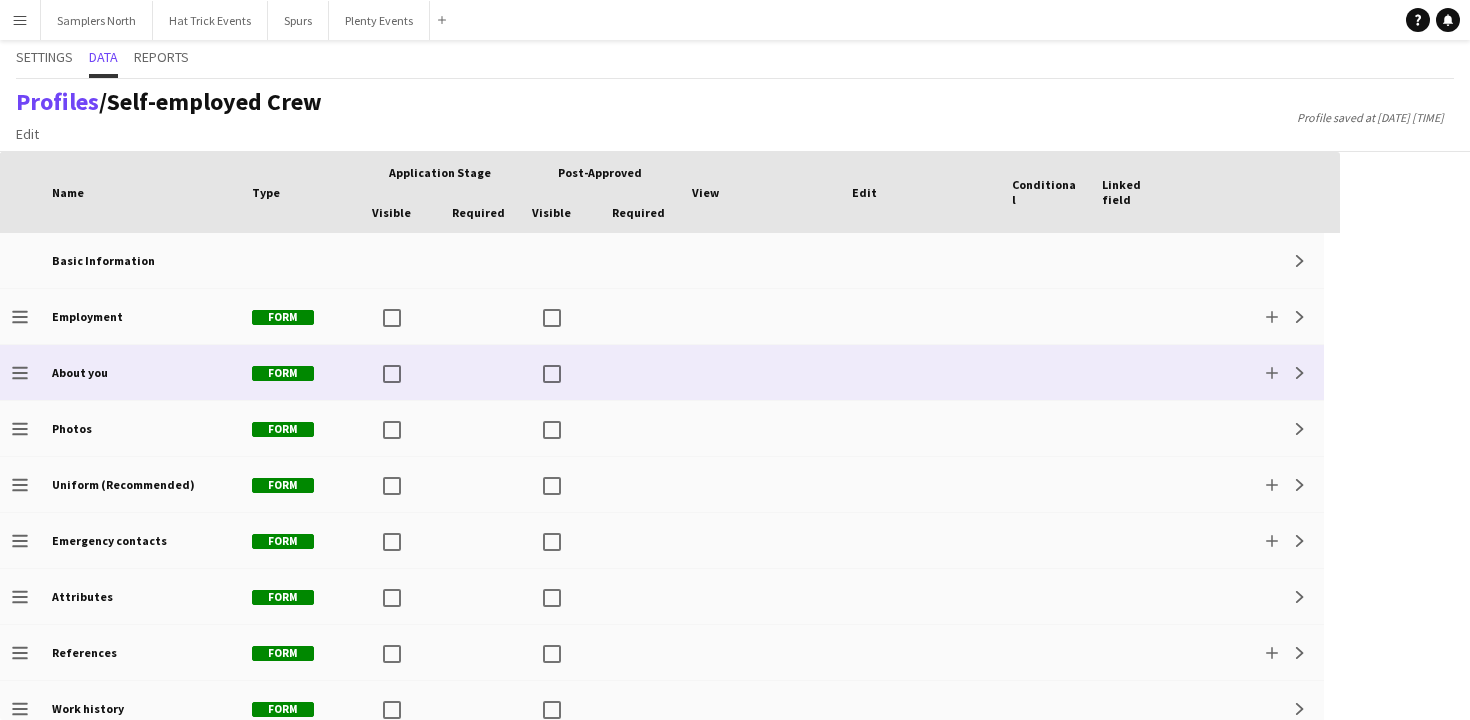 scroll, scrollTop: 14, scrollLeft: 0, axis: vertical 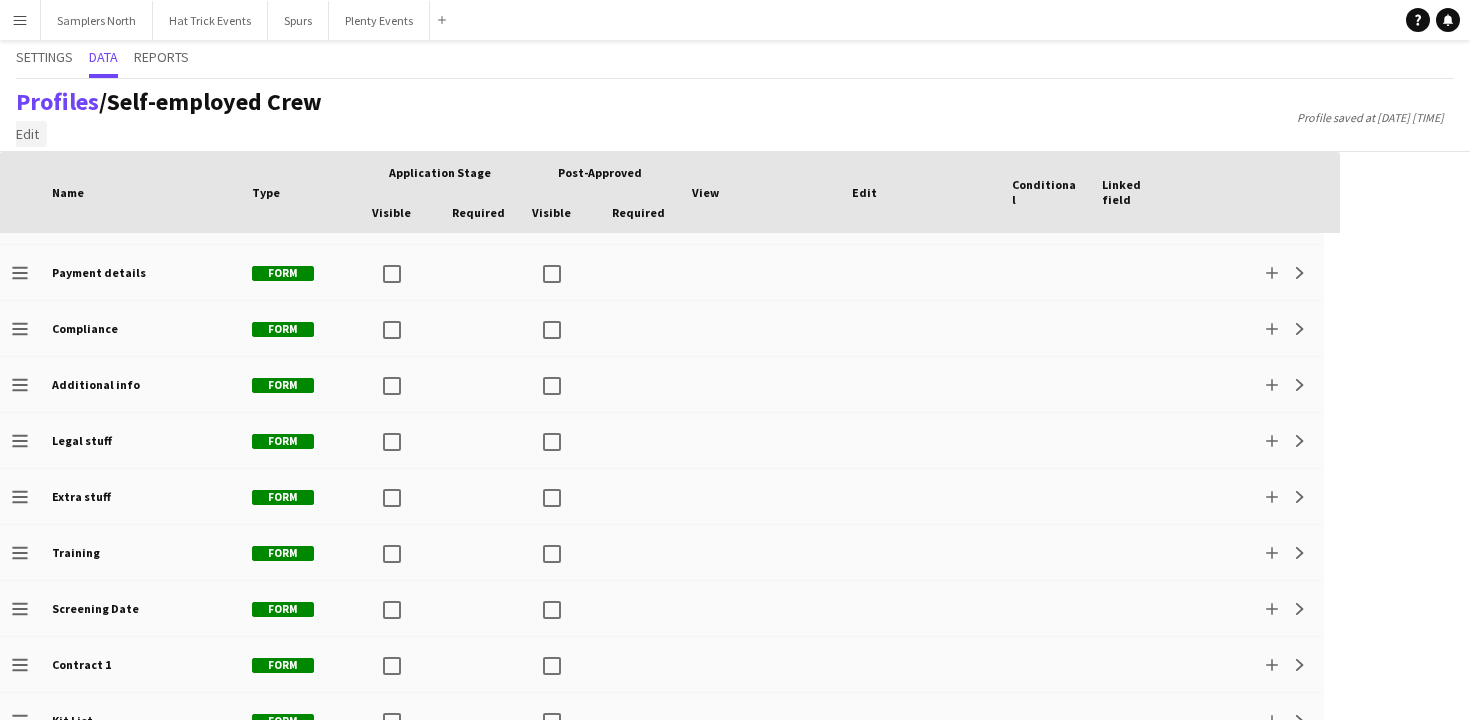 click on "Edit" at bounding box center [27, 134] 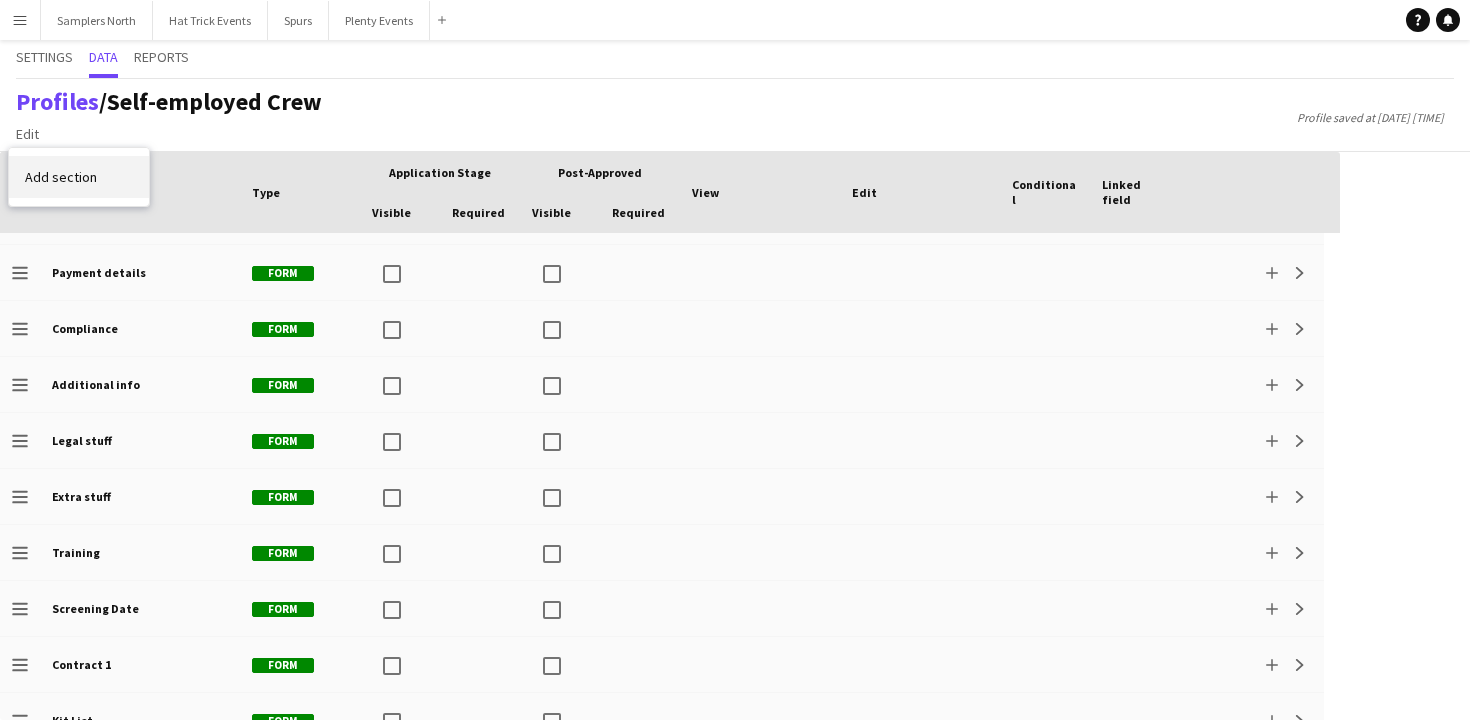 click on "Add section" at bounding box center [61, 177] 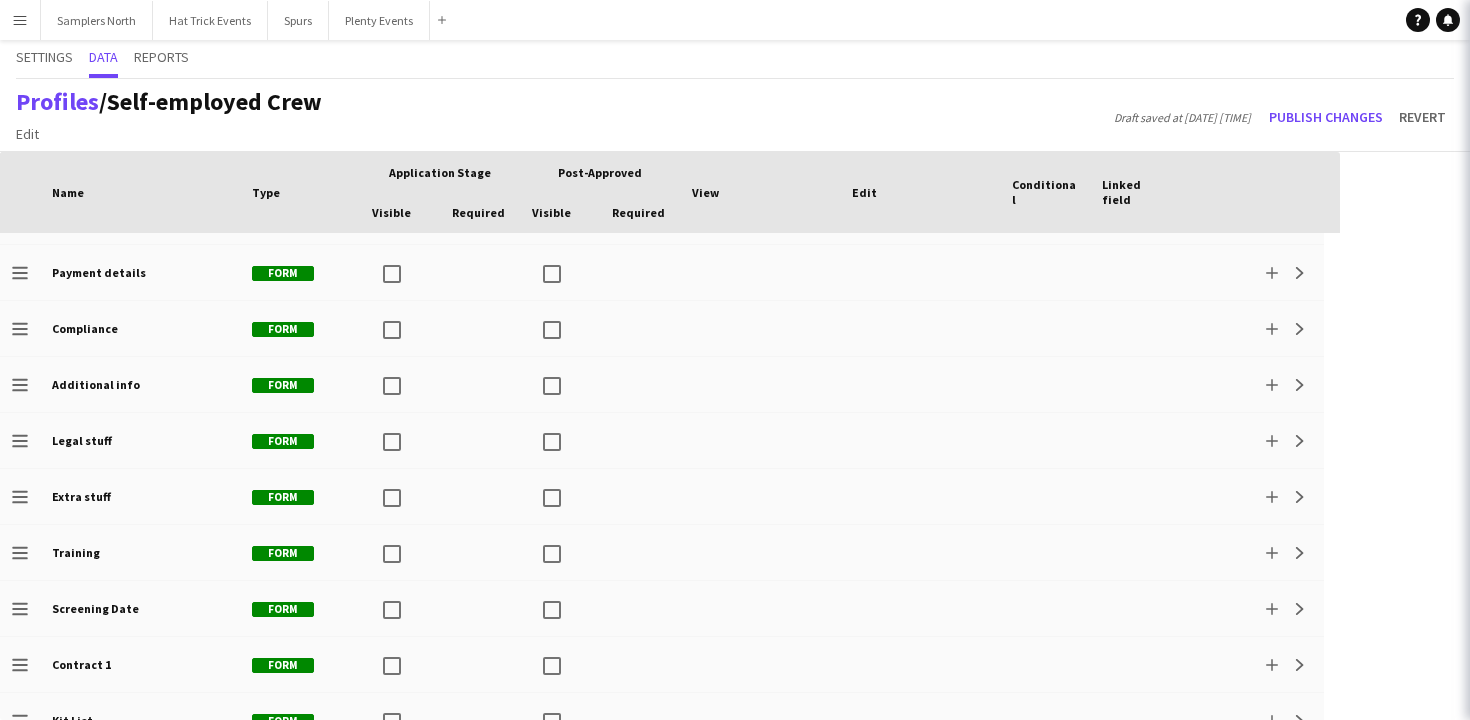 scroll, scrollTop: 913, scrollLeft: 0, axis: vertical 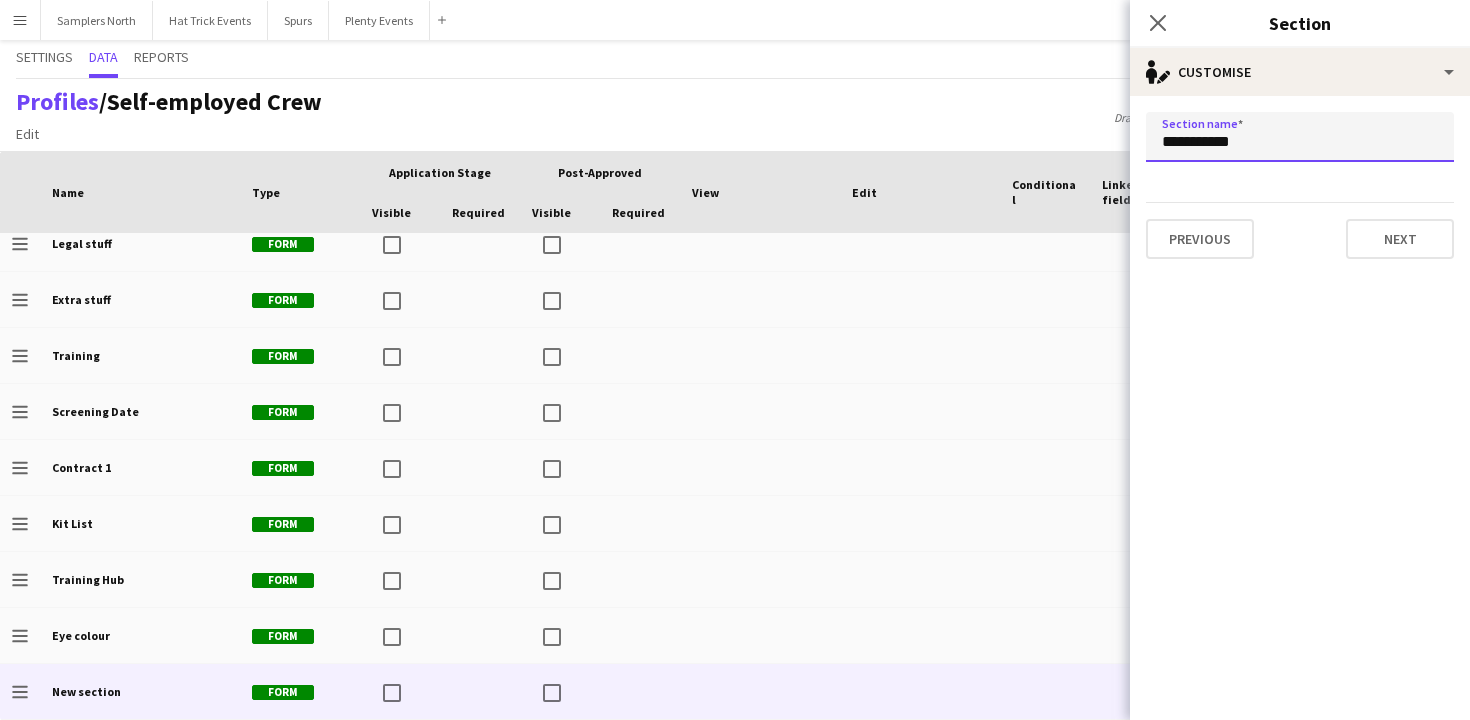 drag, startPoint x: 1270, startPoint y: 143, endPoint x: 1163, endPoint y: 142, distance: 107.00467 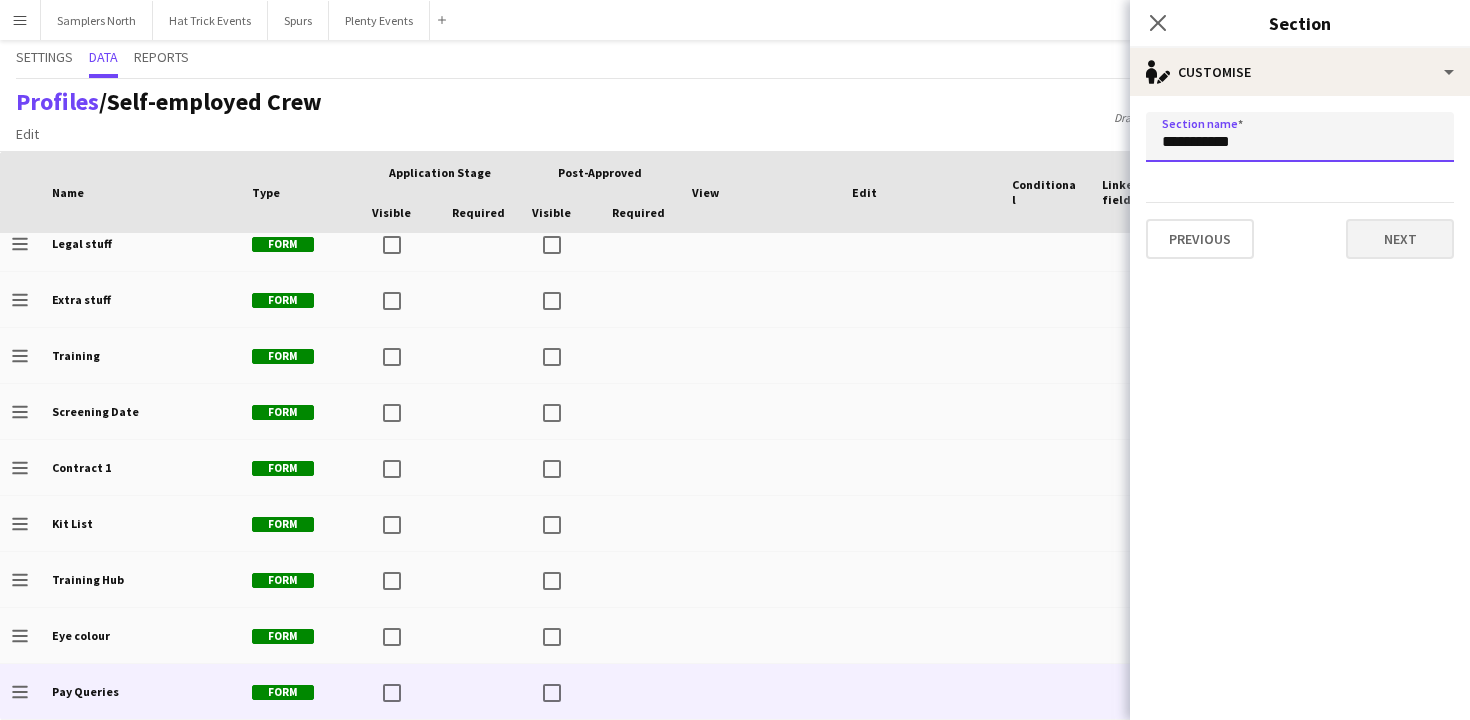 type on "**********" 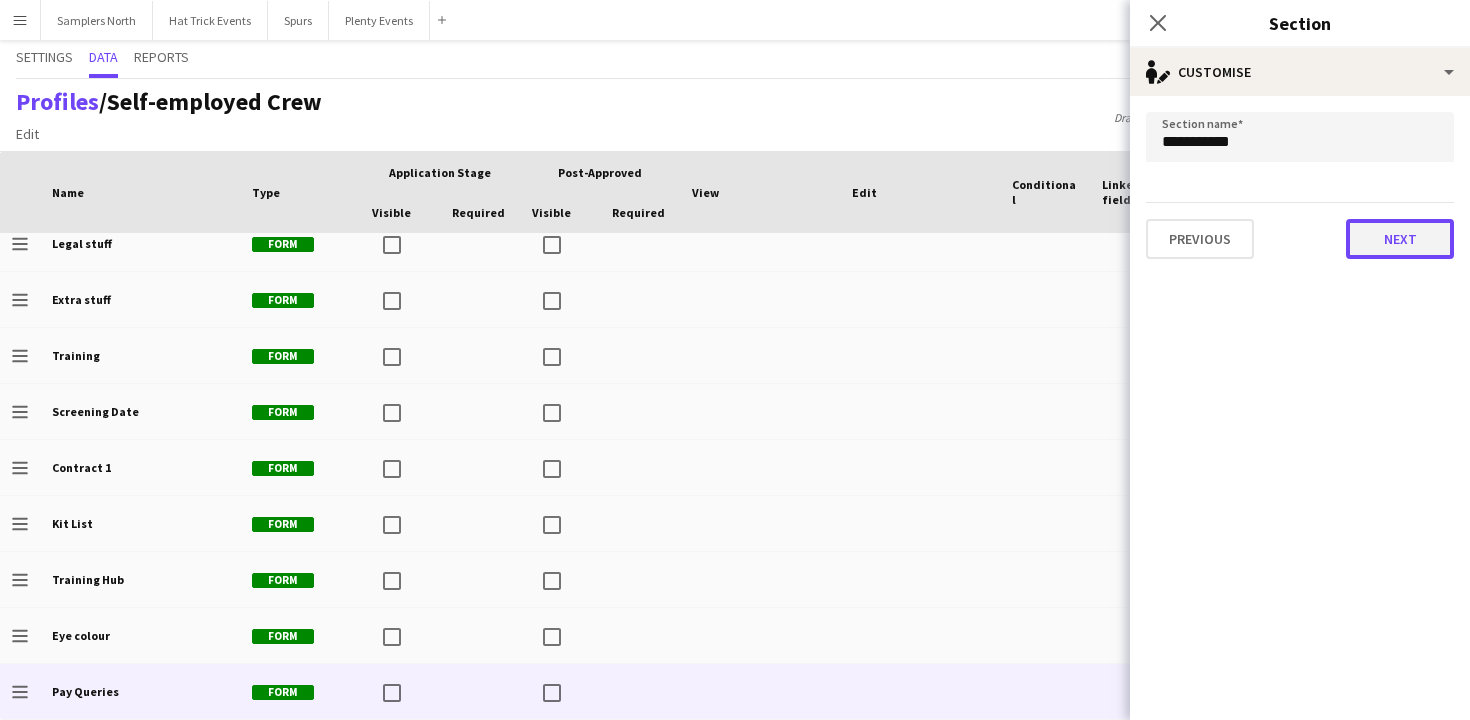 click on "Next" 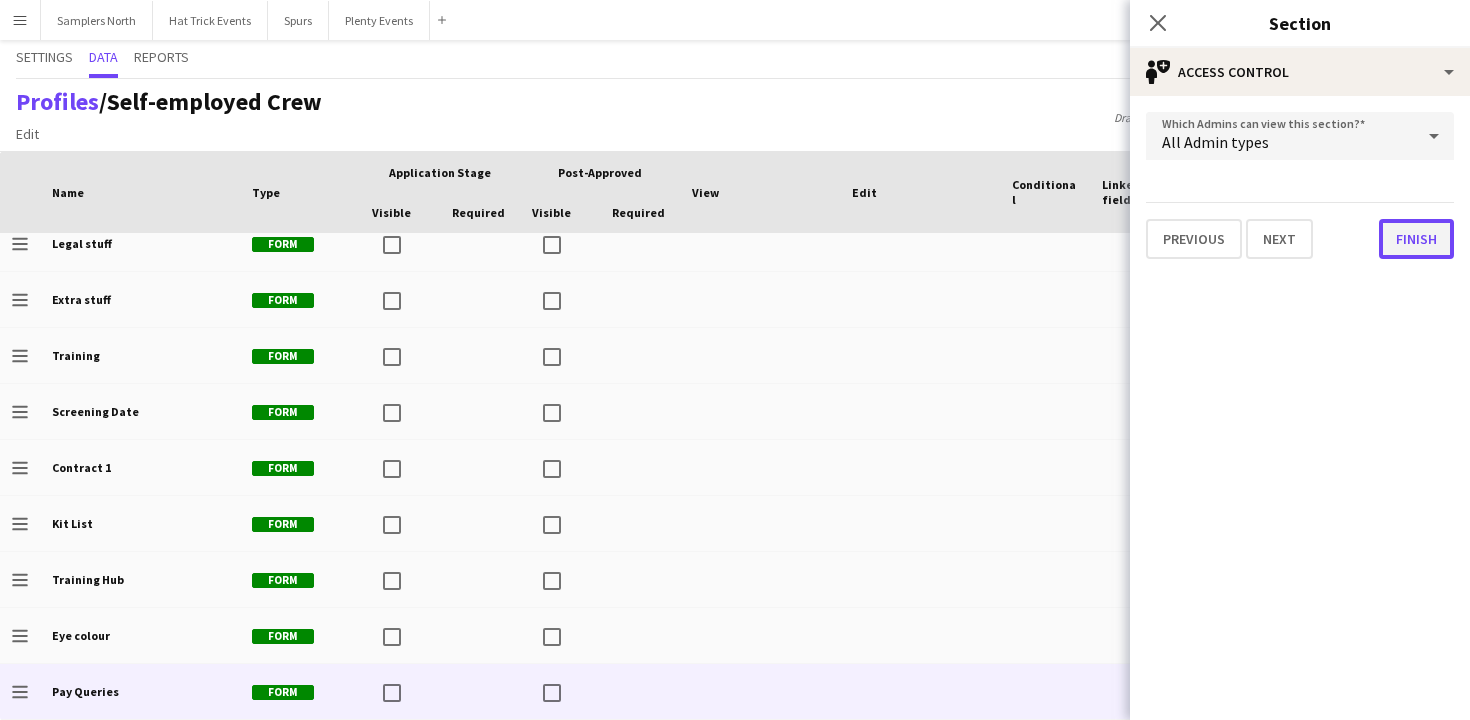 click on "Finish" 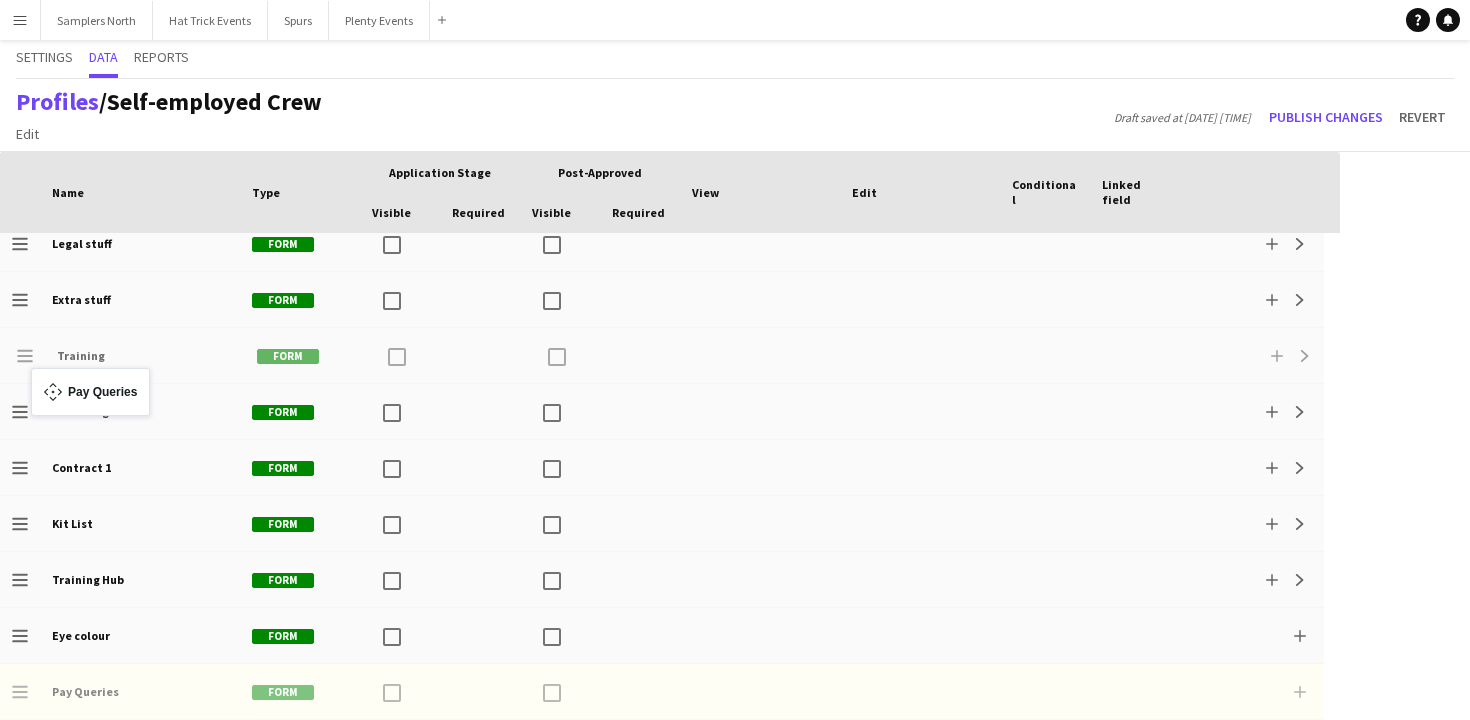 drag, startPoint x: 22, startPoint y: 691, endPoint x: 41, endPoint y: 380, distance: 311.57983 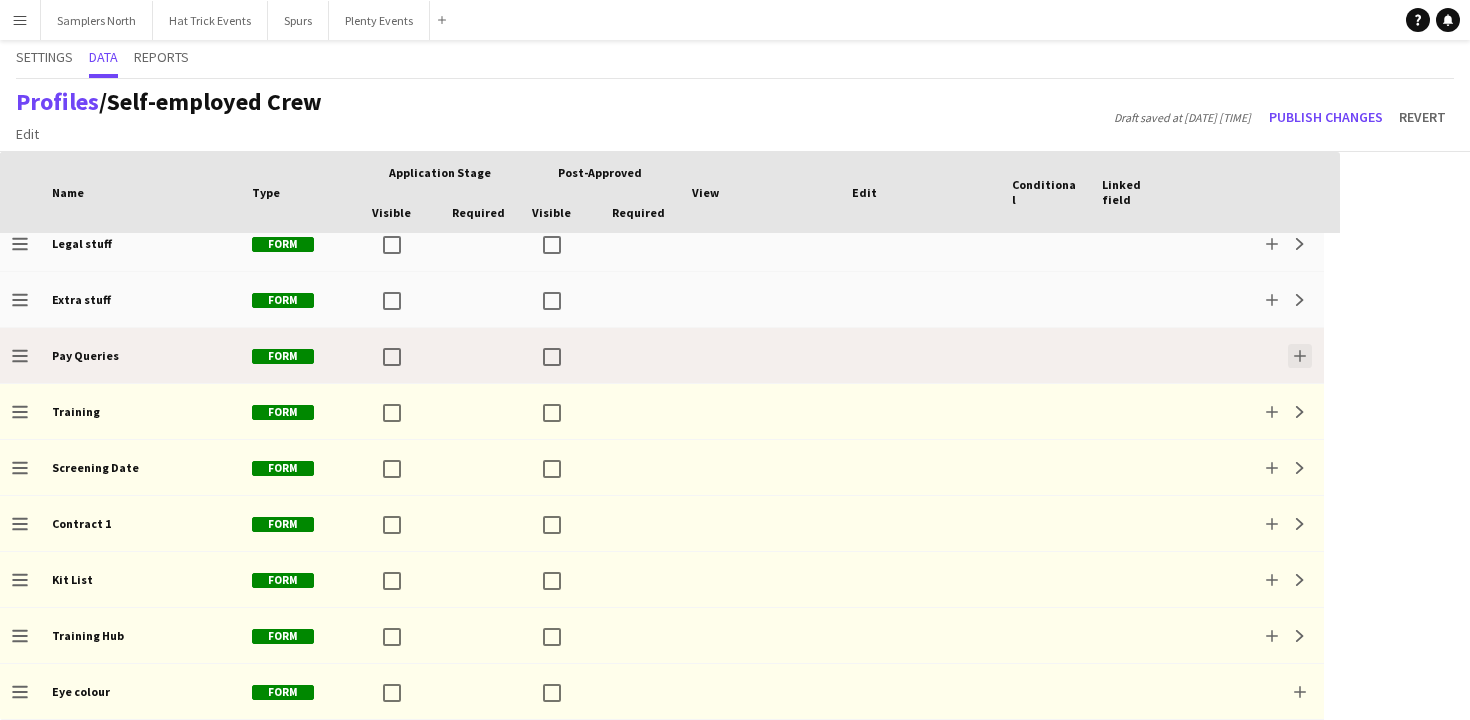 click on "Add" at bounding box center [1300, 356] 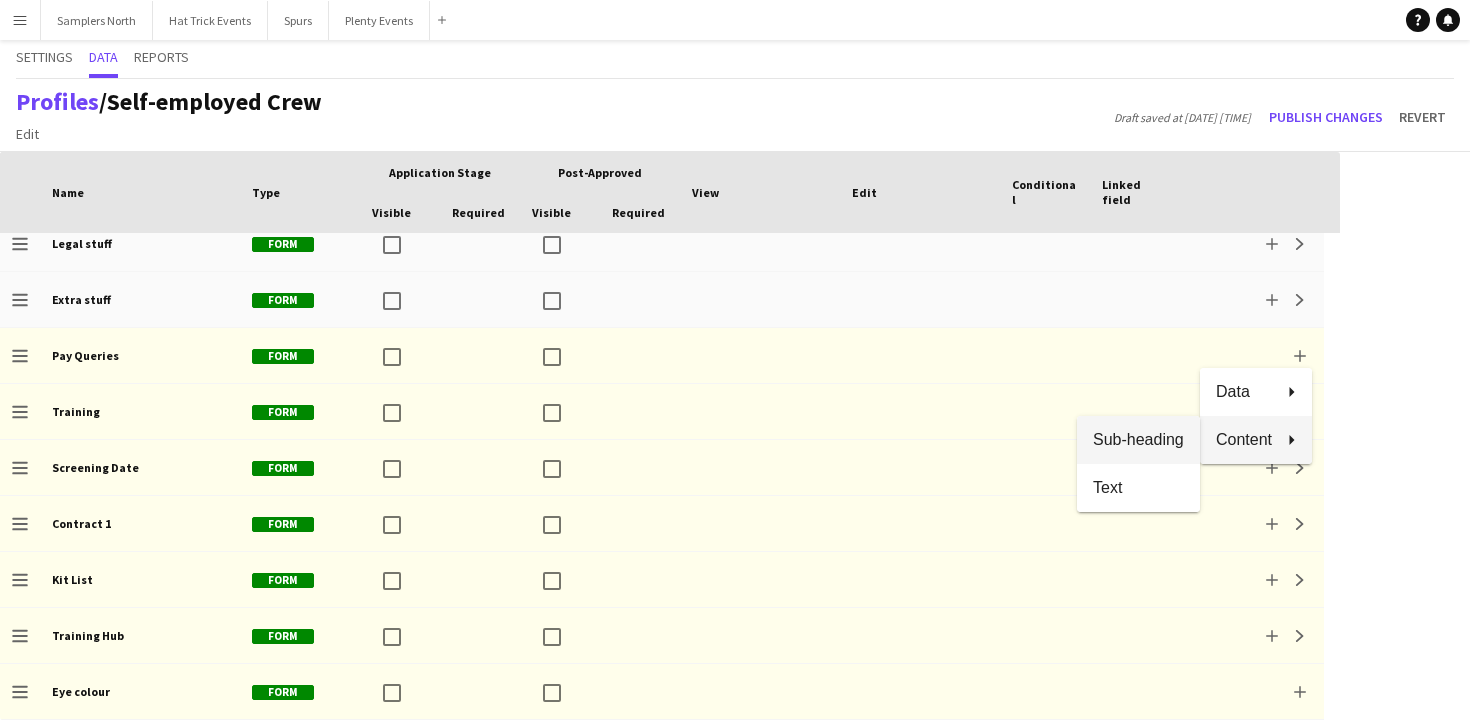 click on "Sub-heading" at bounding box center (1138, 439) 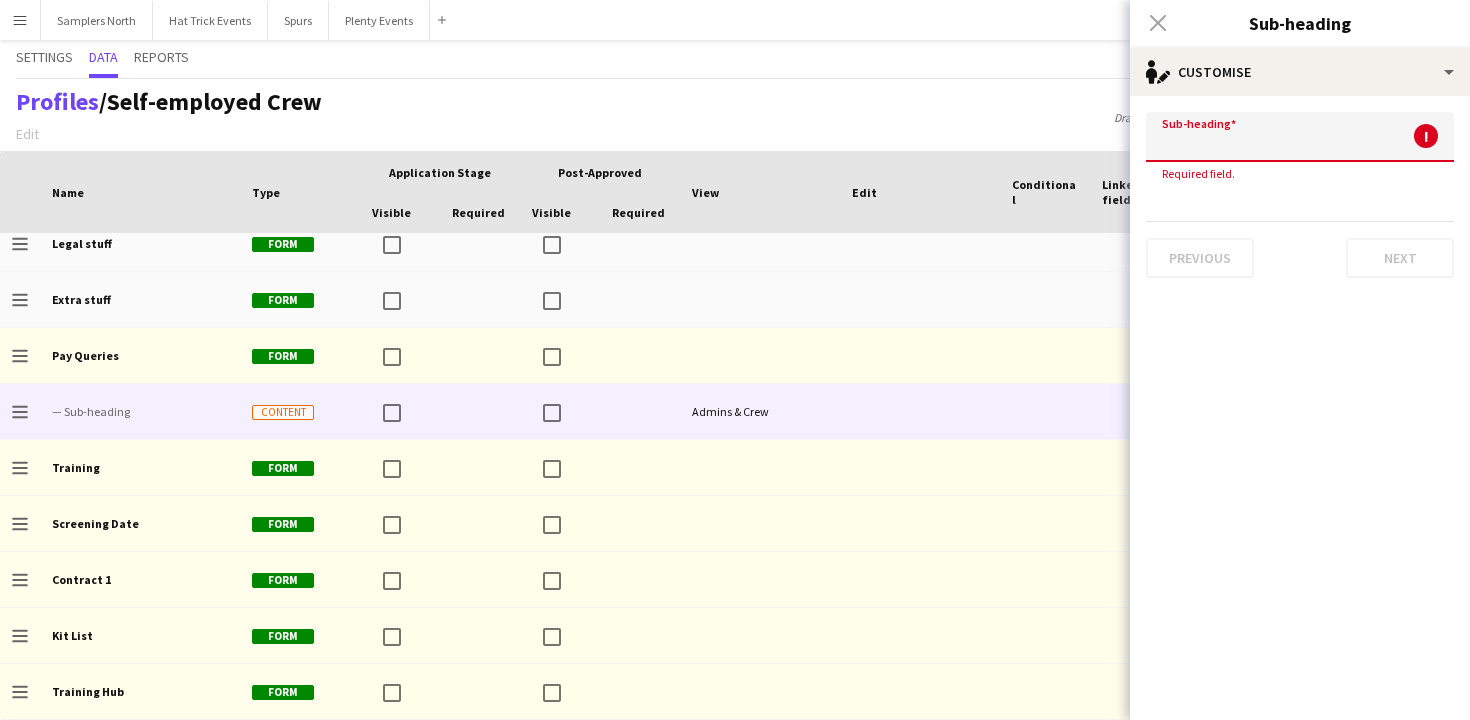 click 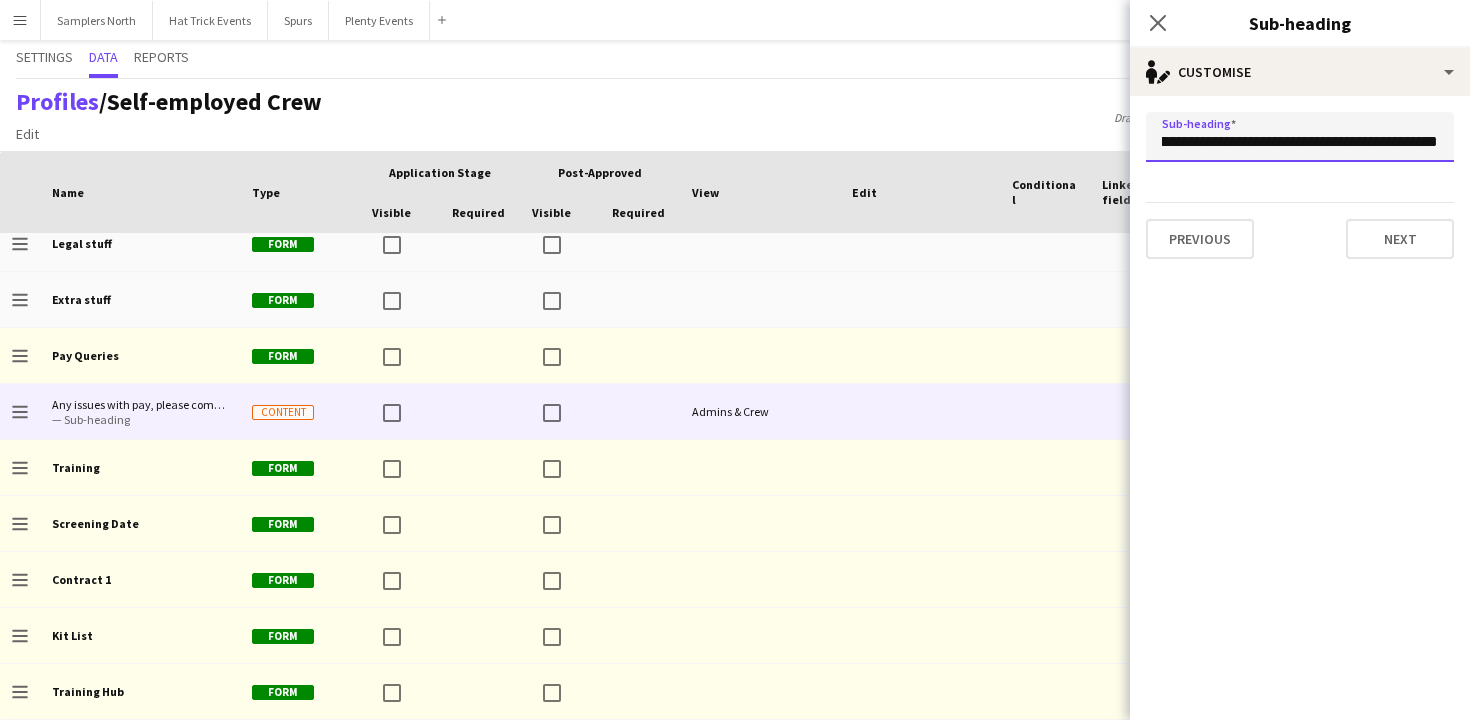 scroll, scrollTop: 0, scrollLeft: 36, axis: horizontal 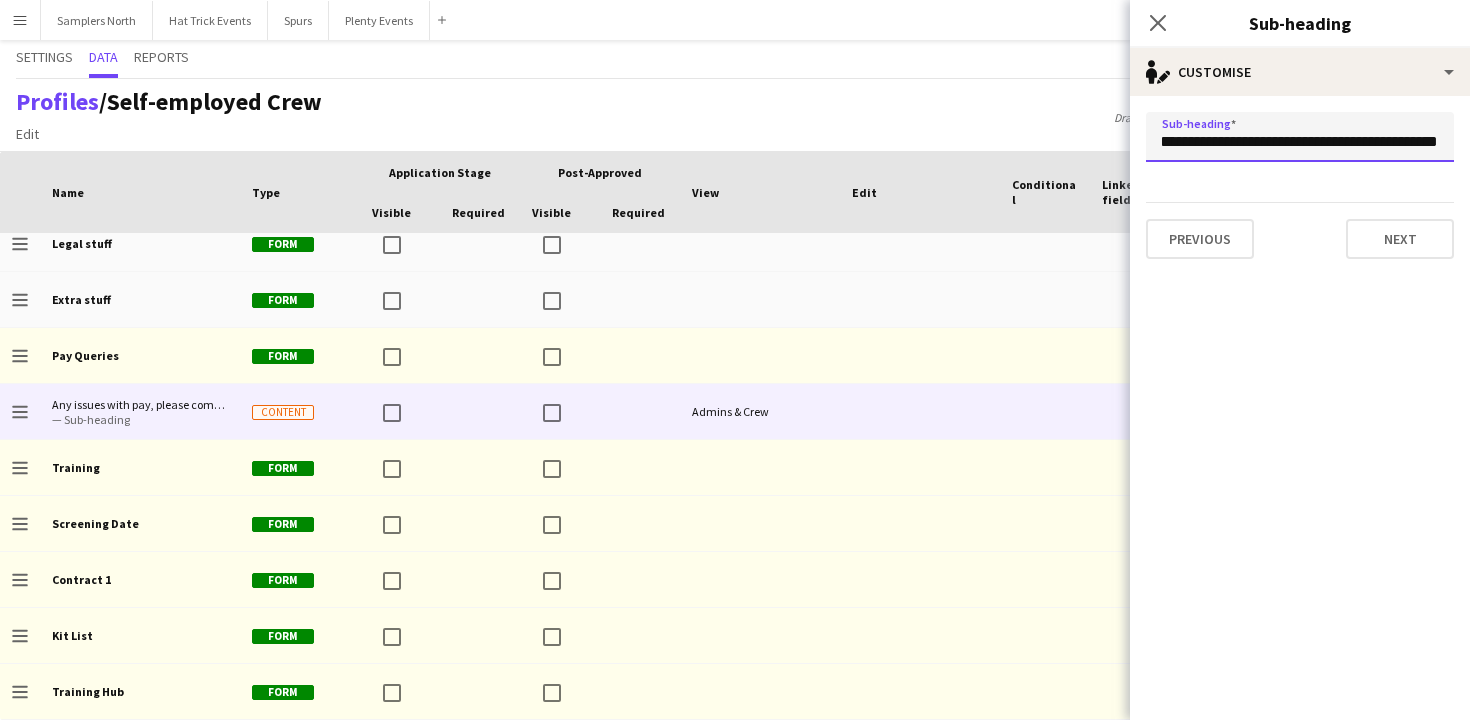 click on "**********" 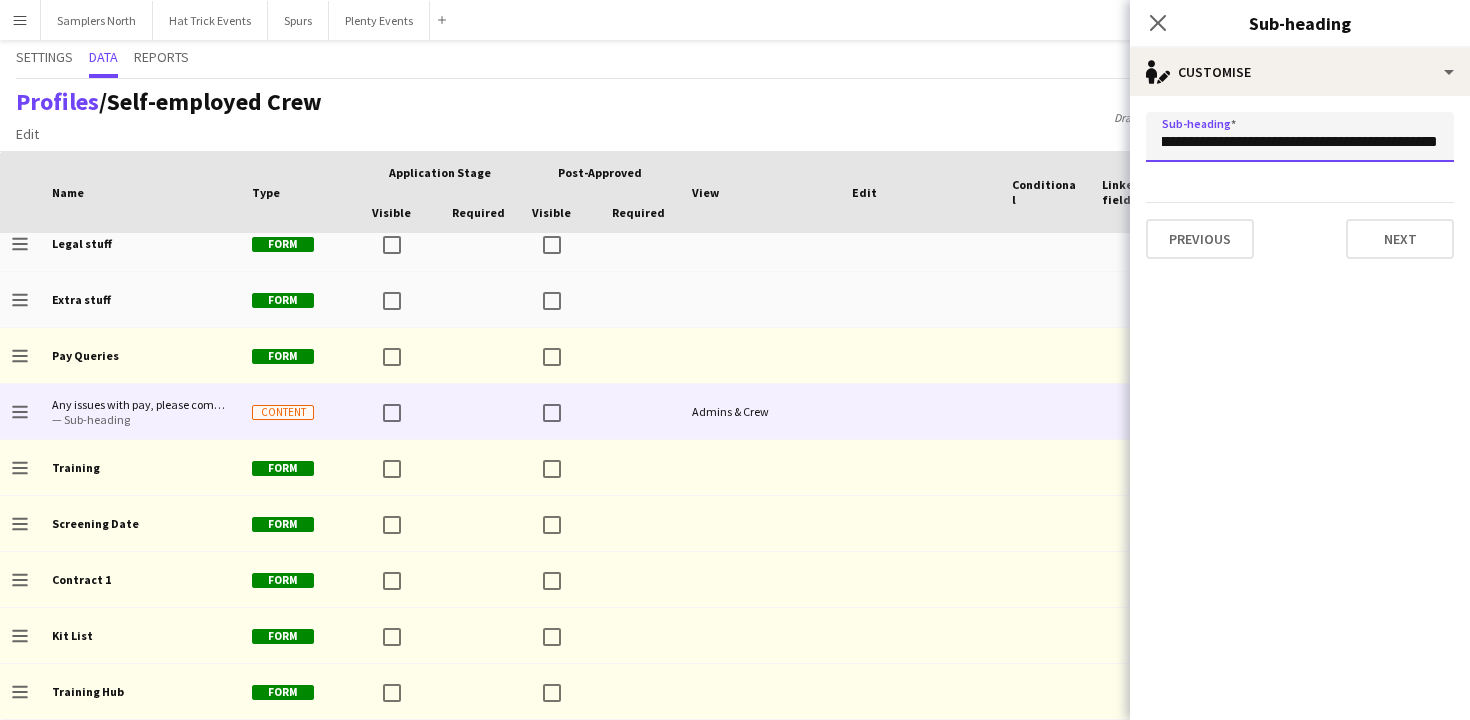 scroll, scrollTop: 0, scrollLeft: 209, axis: horizontal 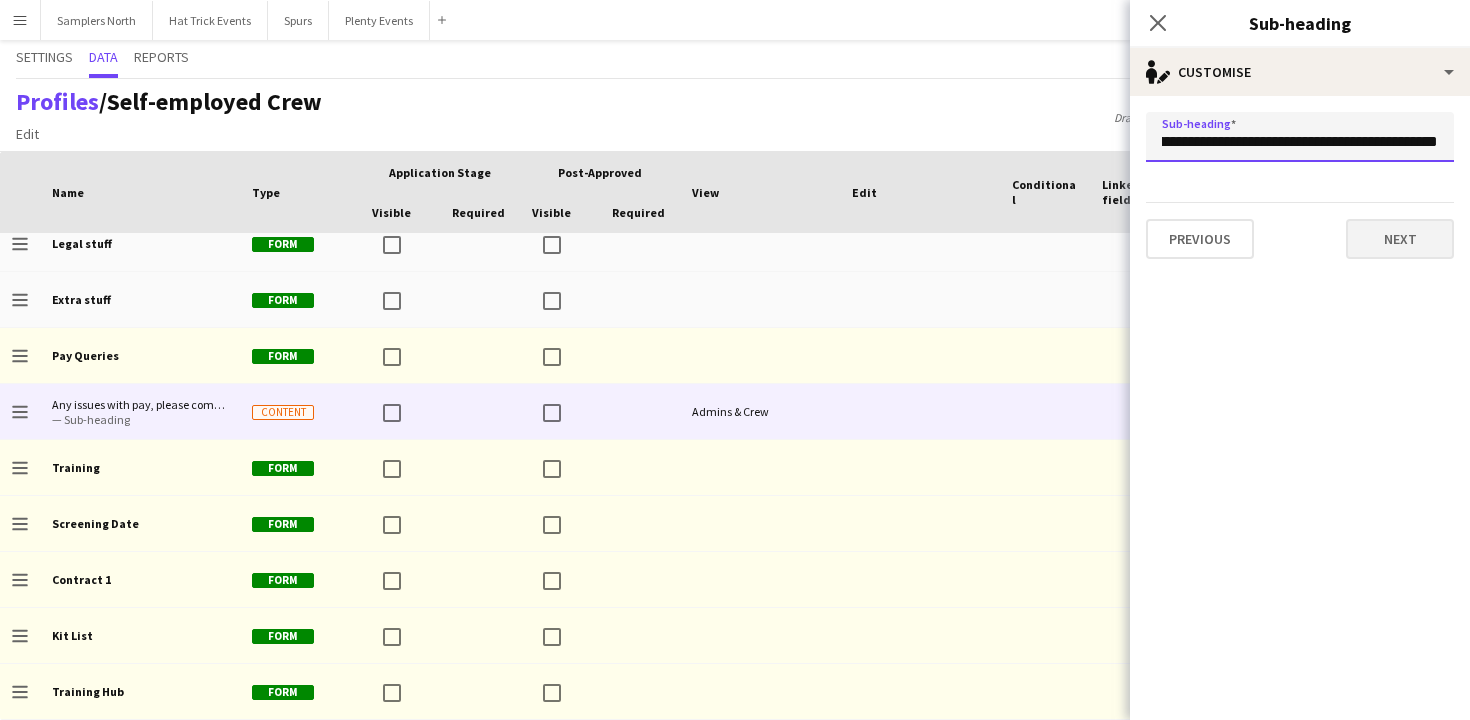 type on "**********" 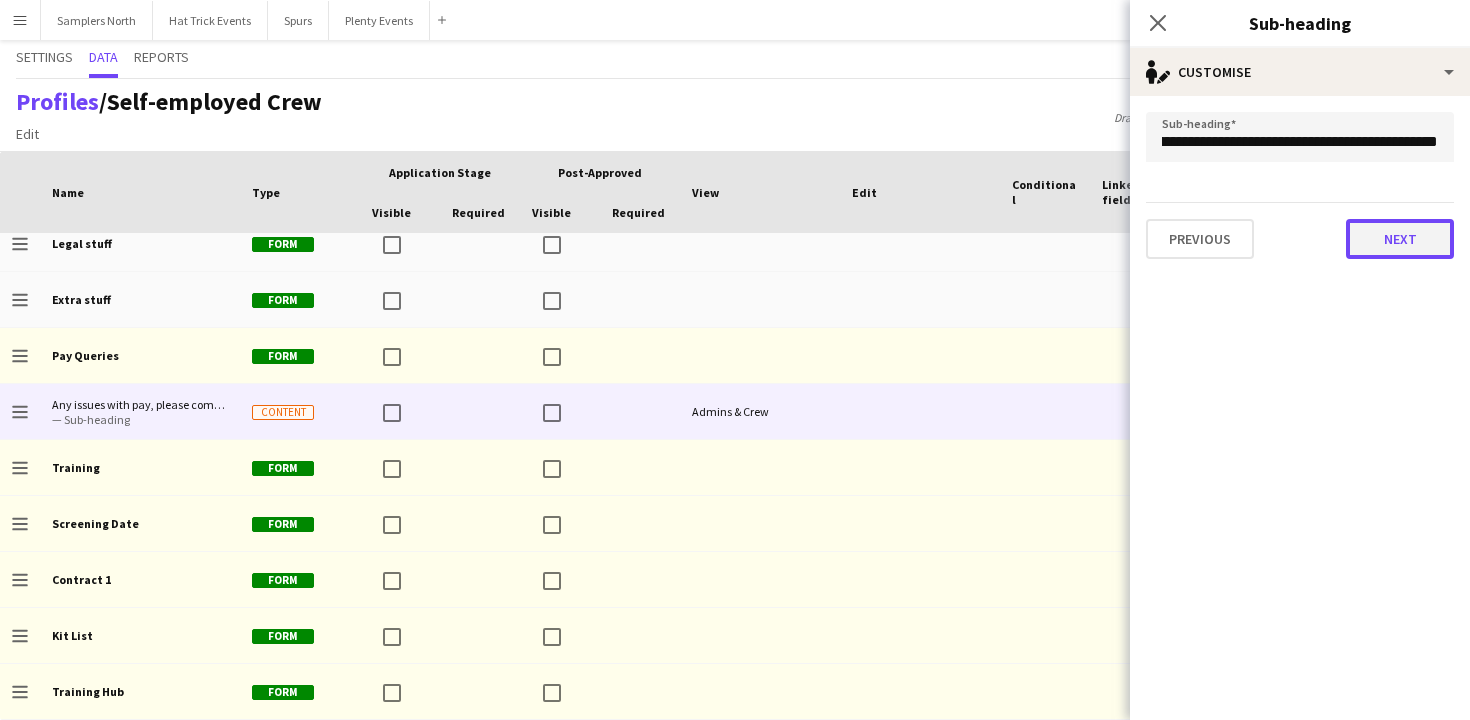 scroll, scrollTop: 0, scrollLeft: 0, axis: both 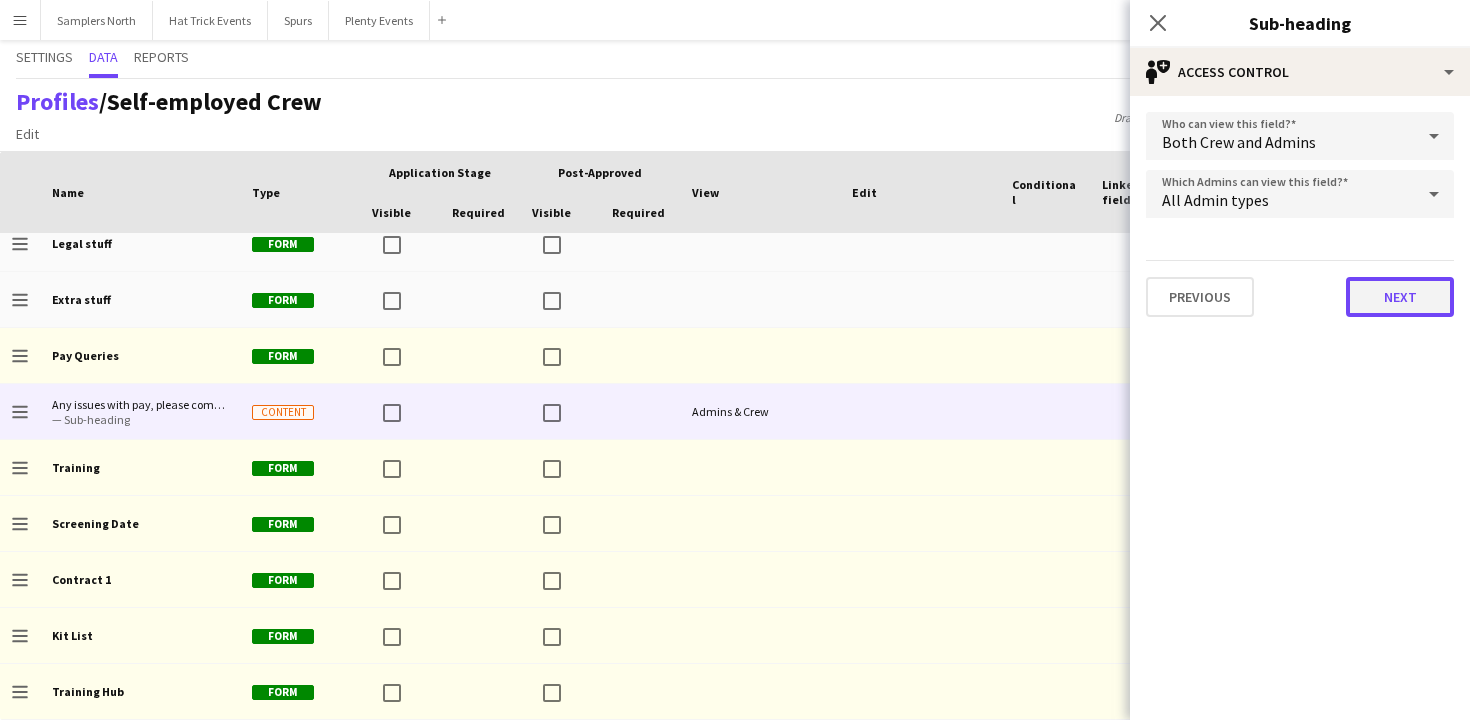 click on "Next" 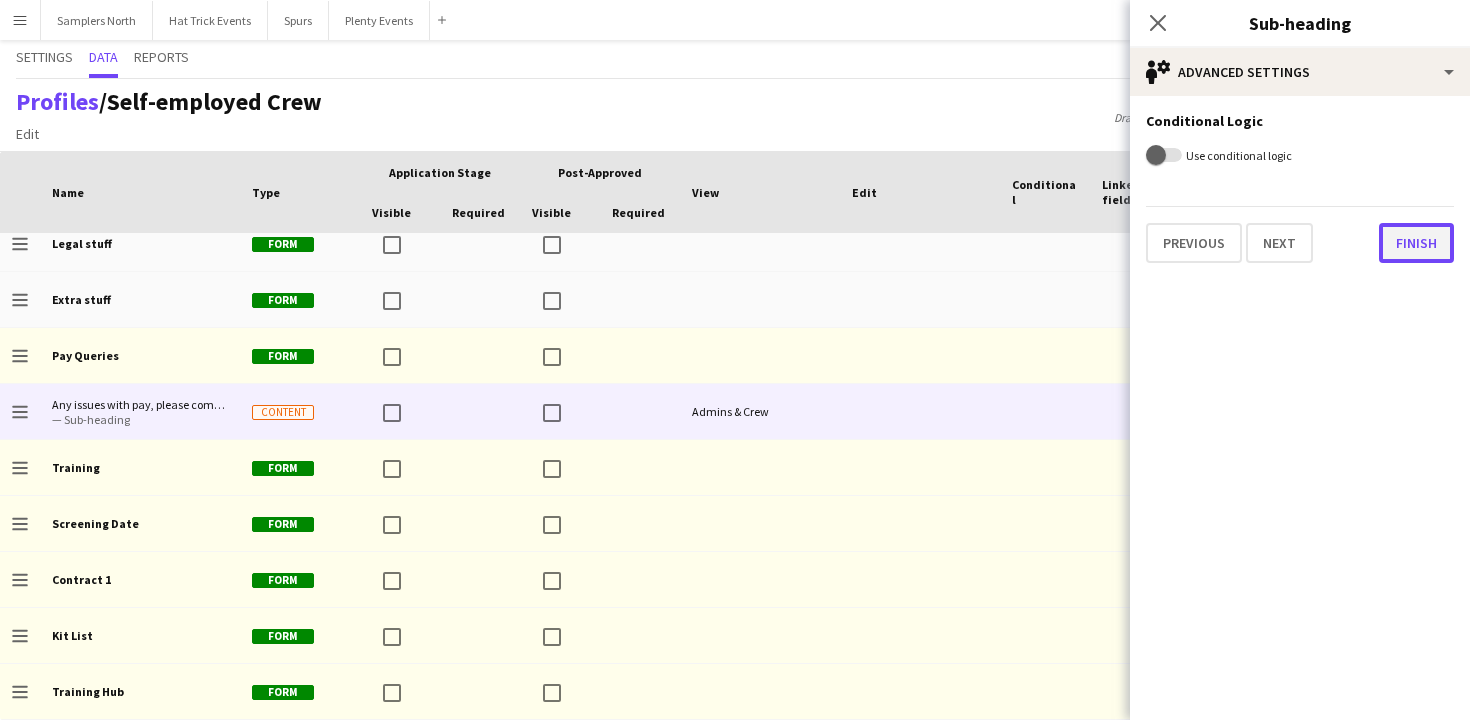 click on "Finish" 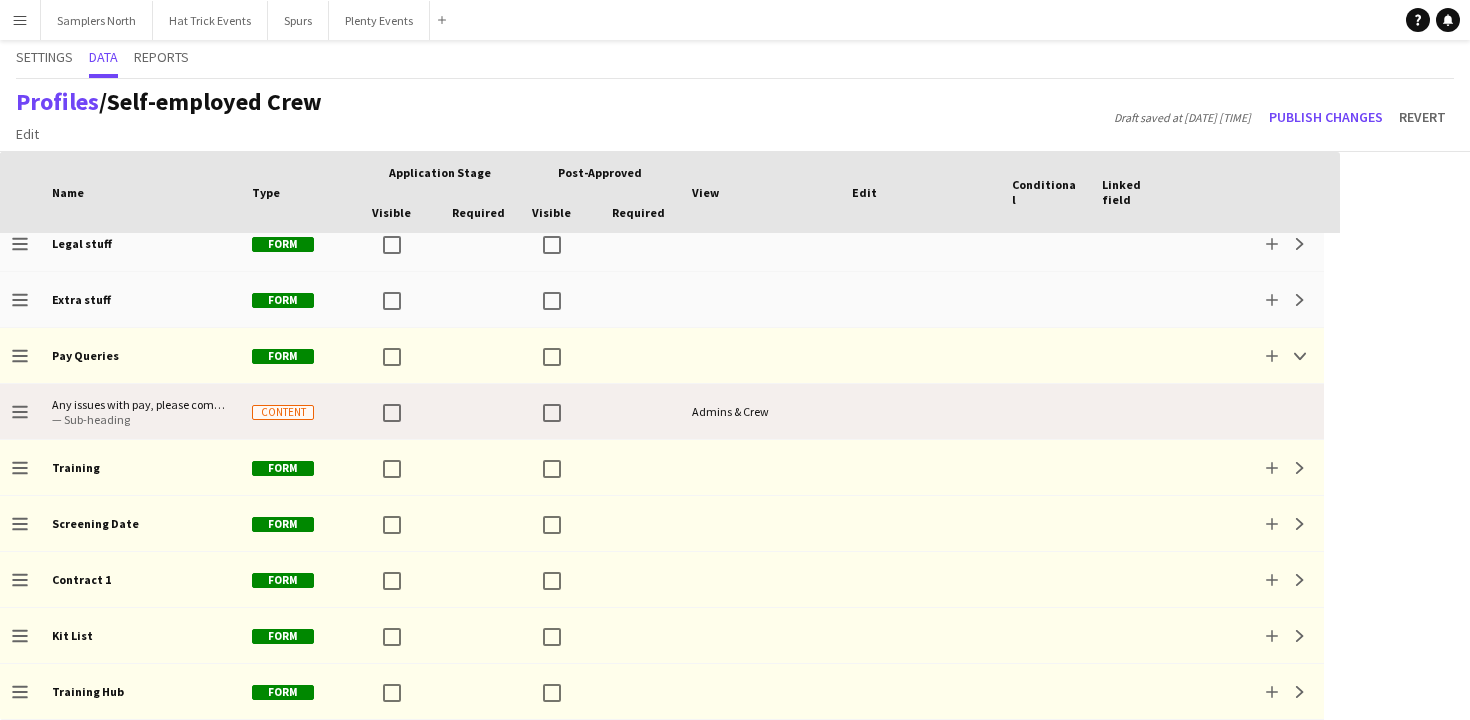 click at bounding box center (1252, 411) 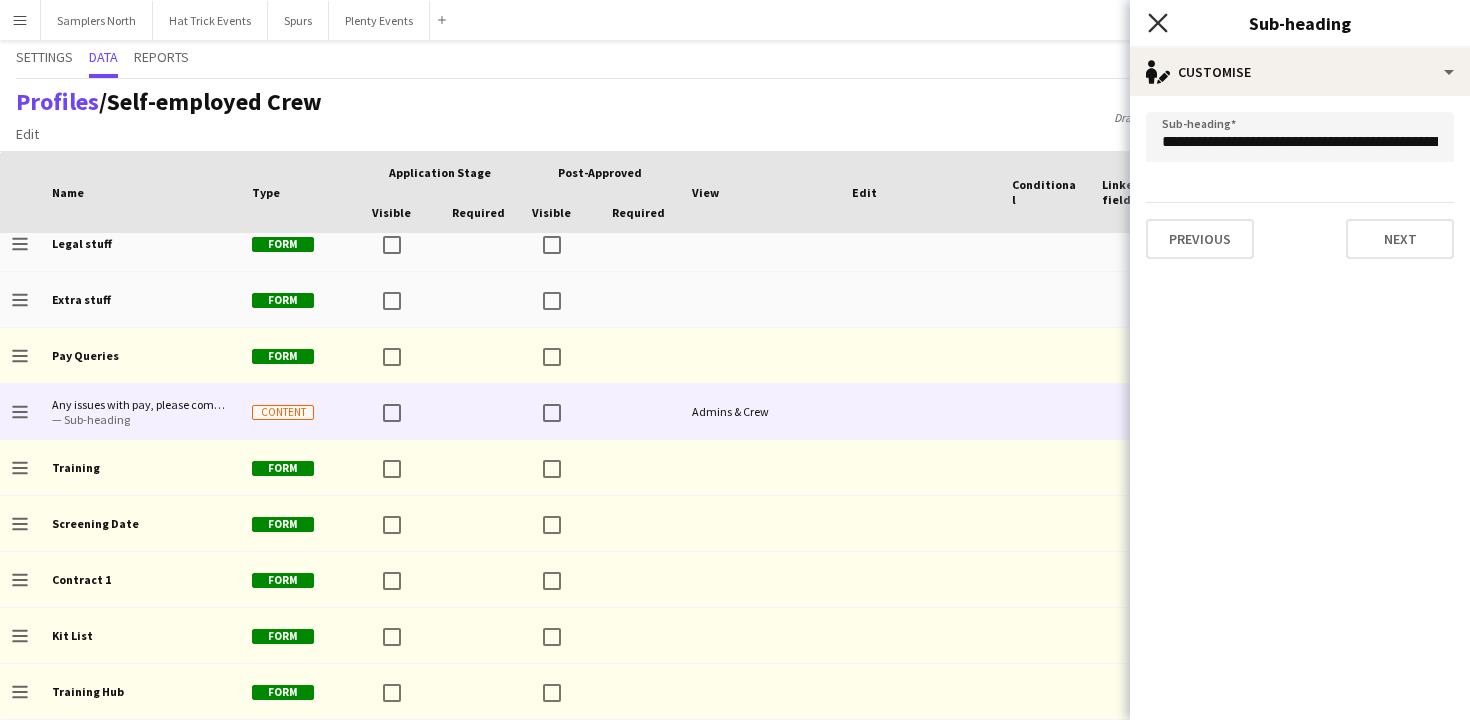 click on "Close pop-in" 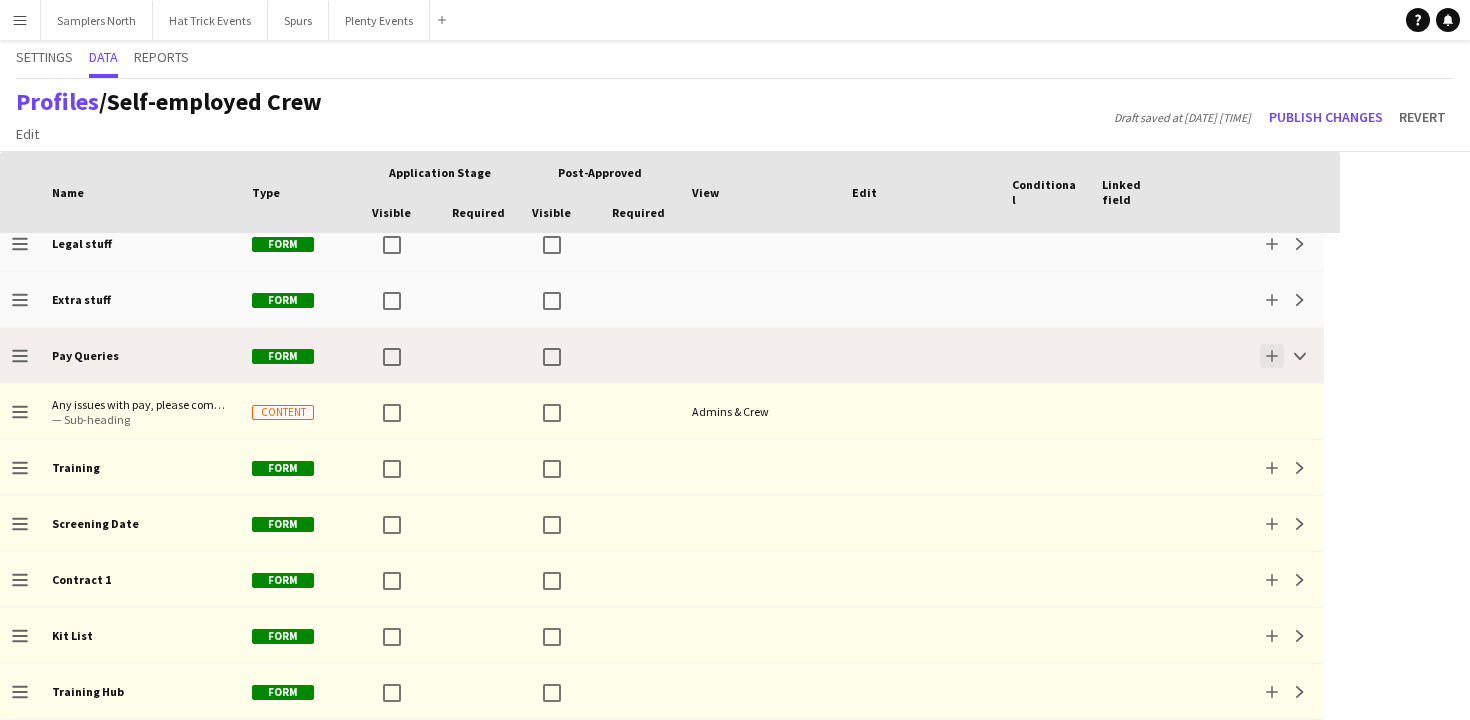 click on "Add" at bounding box center (1272, 356) 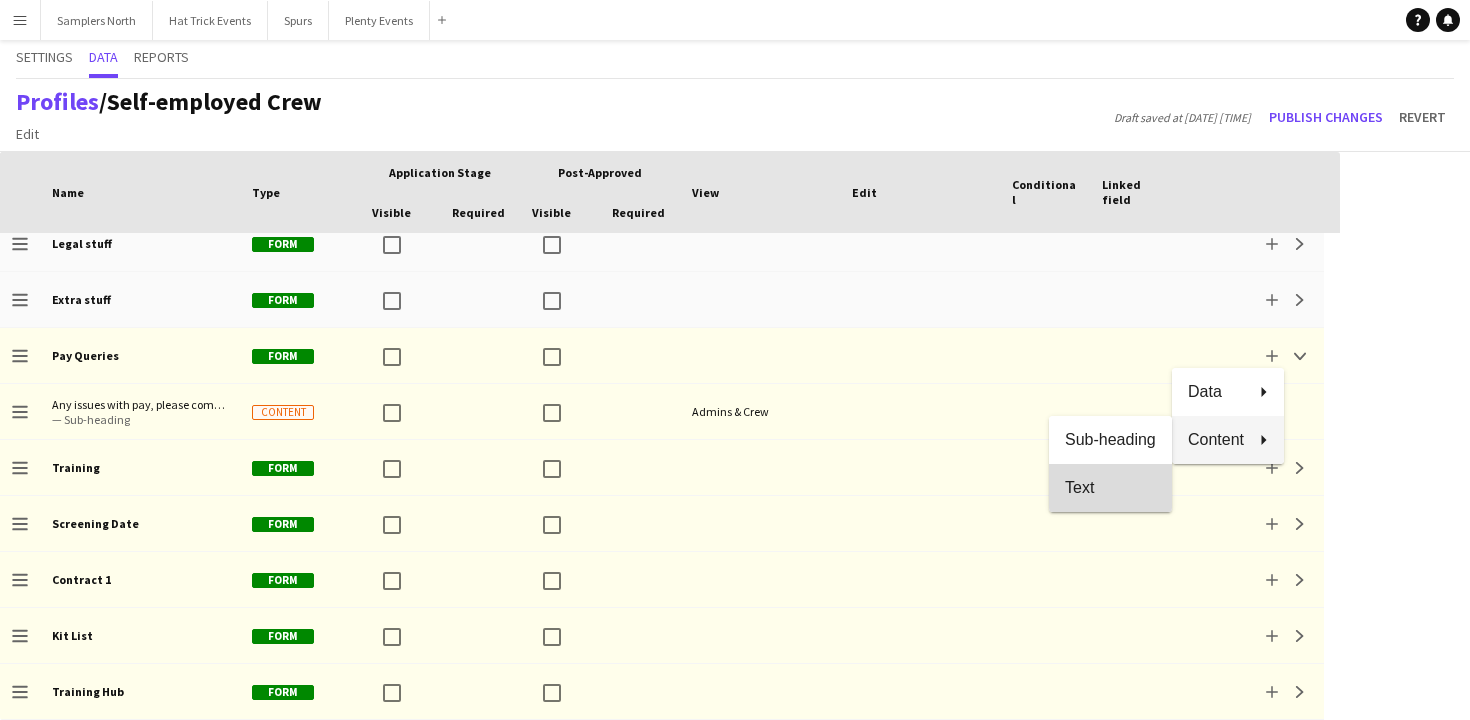 click on "Text" at bounding box center (1110, 487) 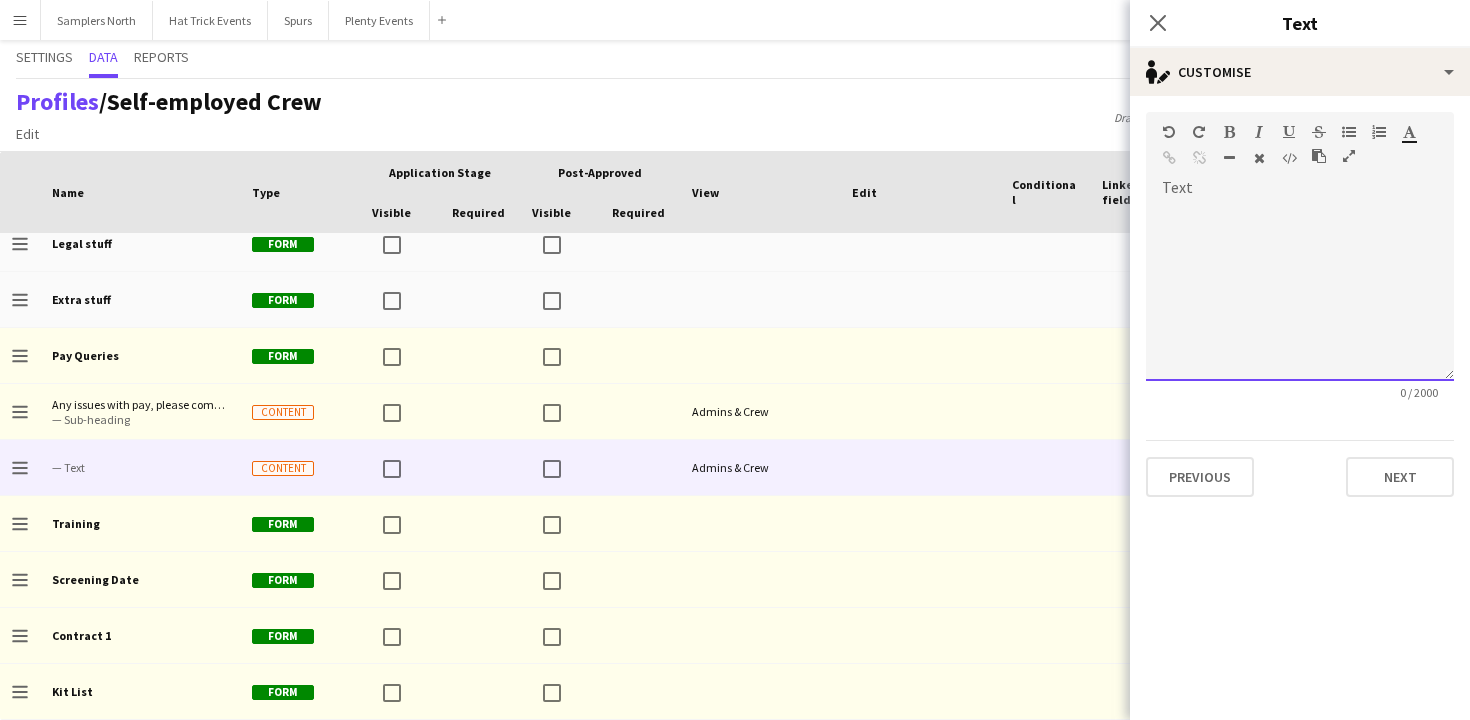 click at bounding box center (1300, 284) 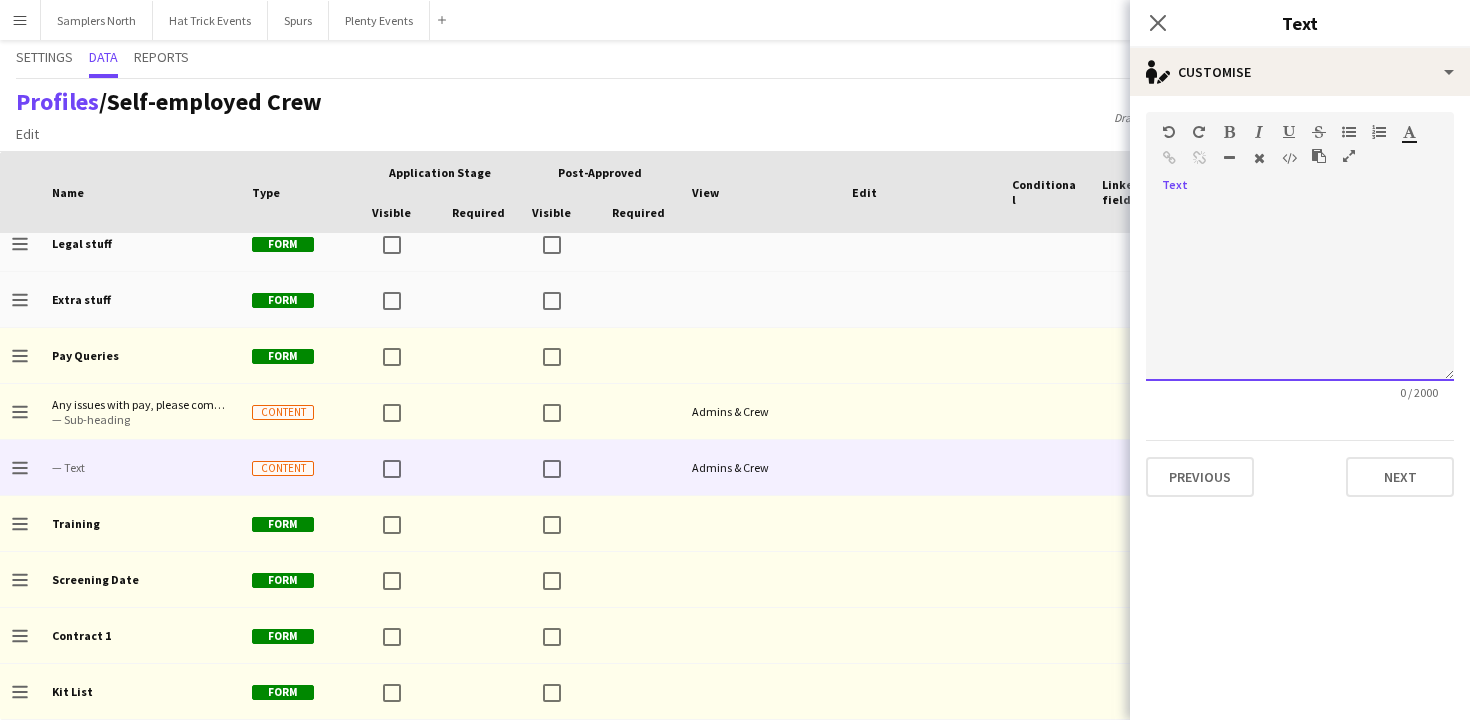 type 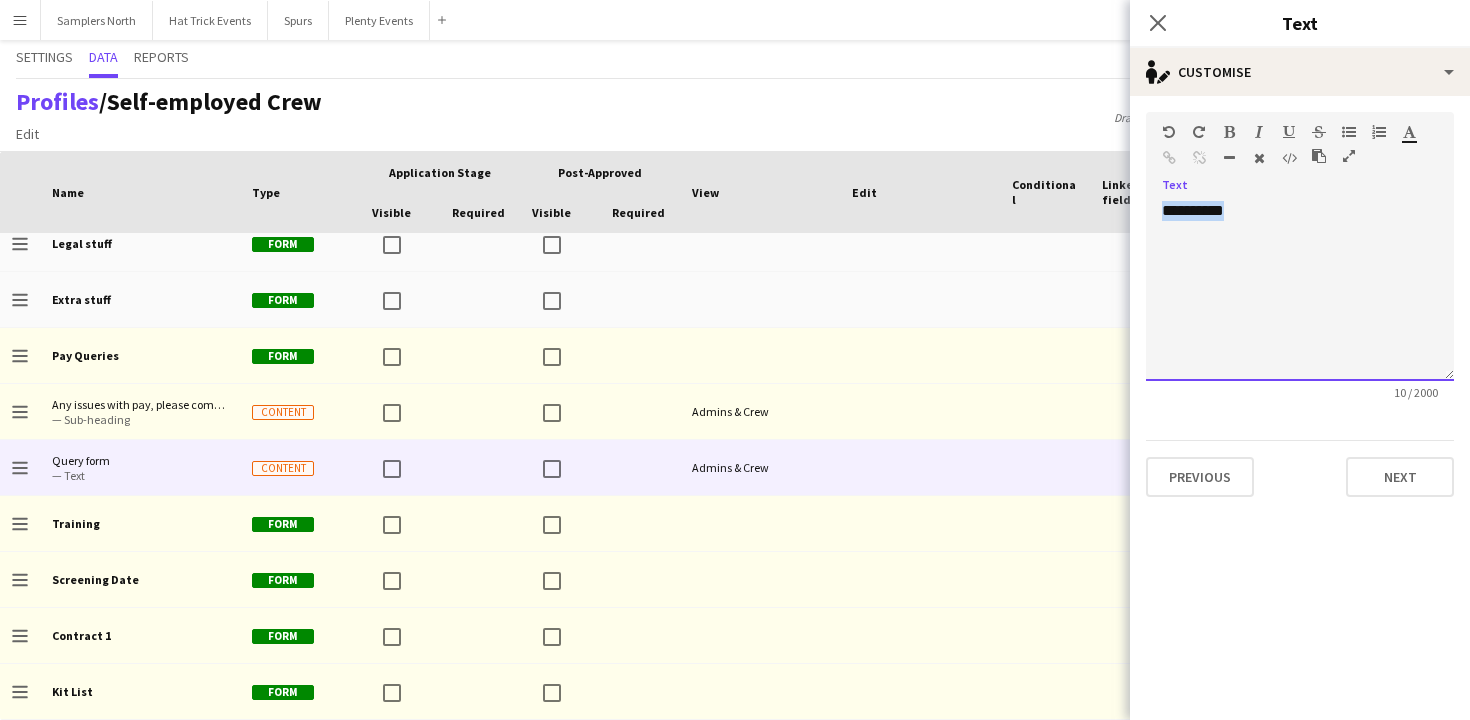 drag, startPoint x: 1239, startPoint y: 215, endPoint x: 1164, endPoint y: 204, distance: 75.802376 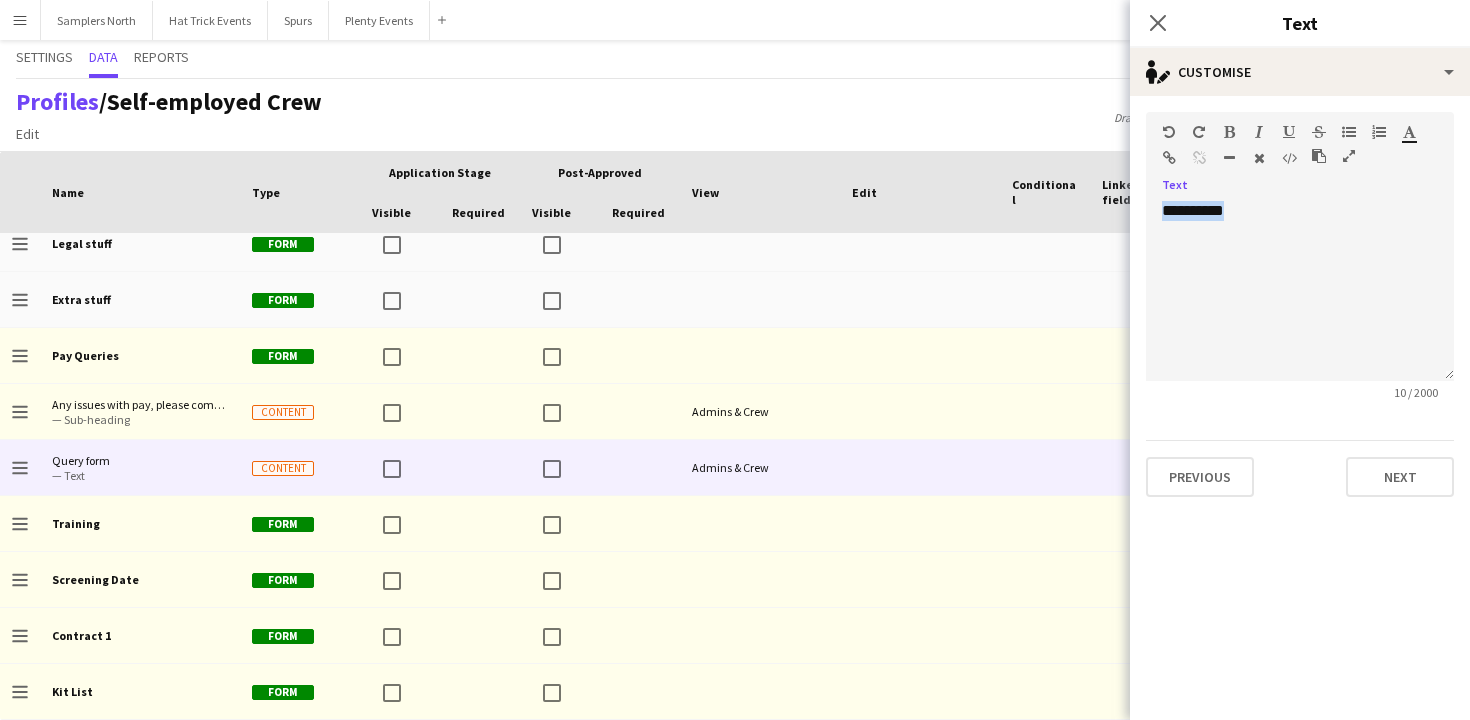 click at bounding box center [1169, 158] 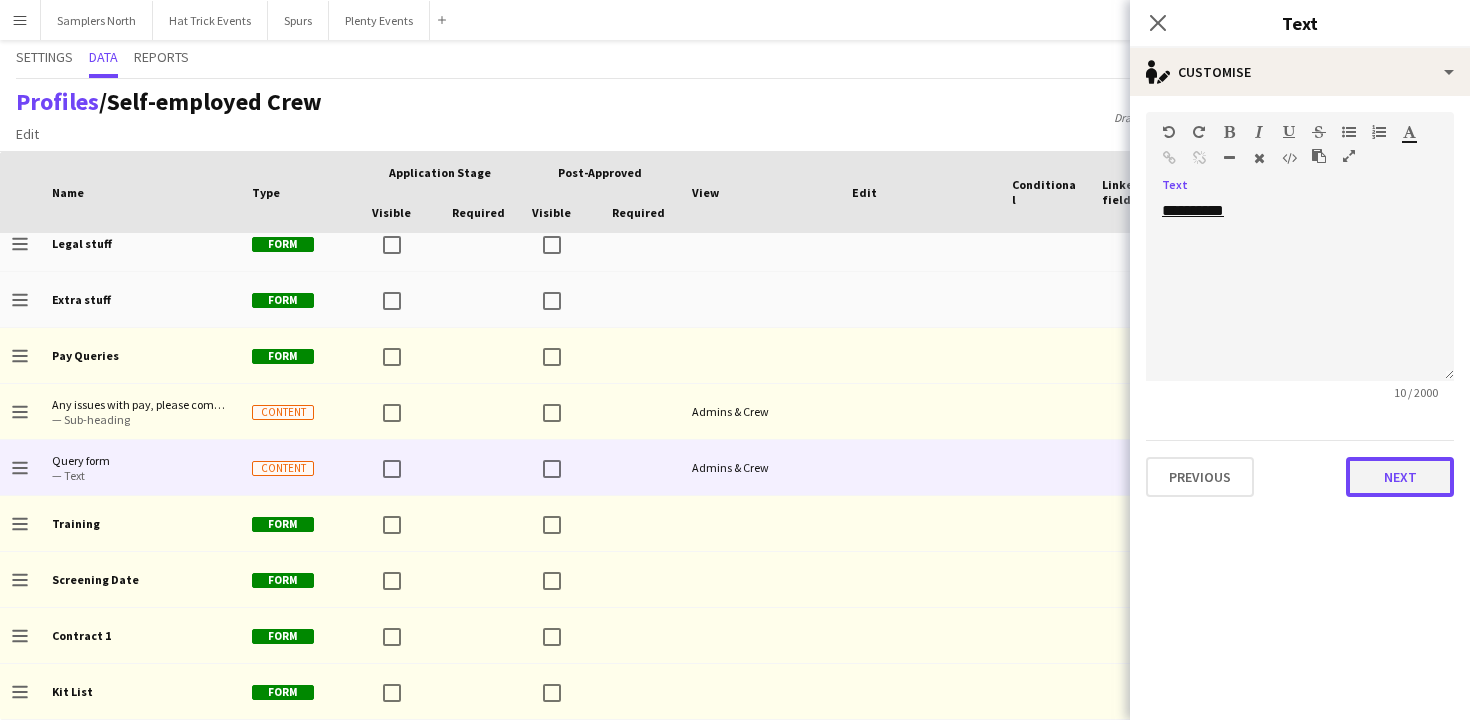 click on "Next" 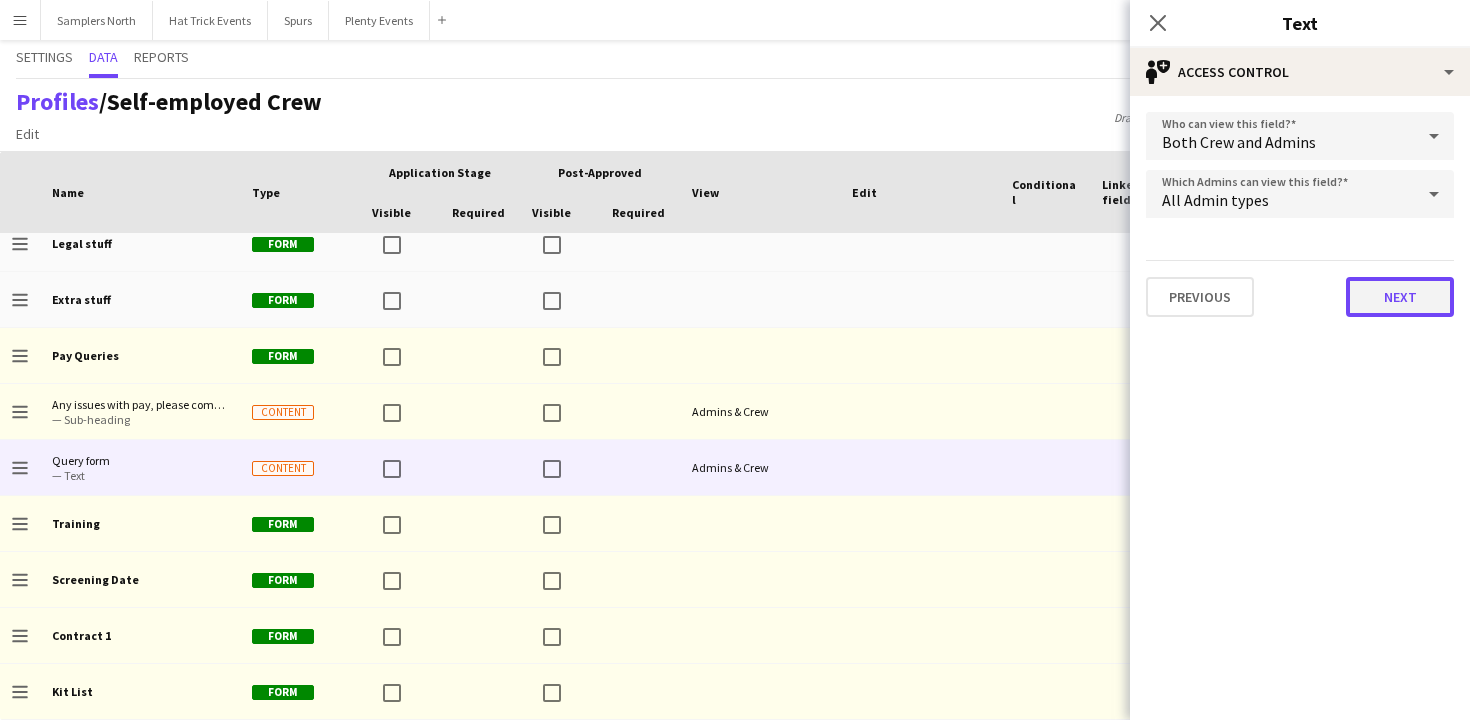 click on "Next" 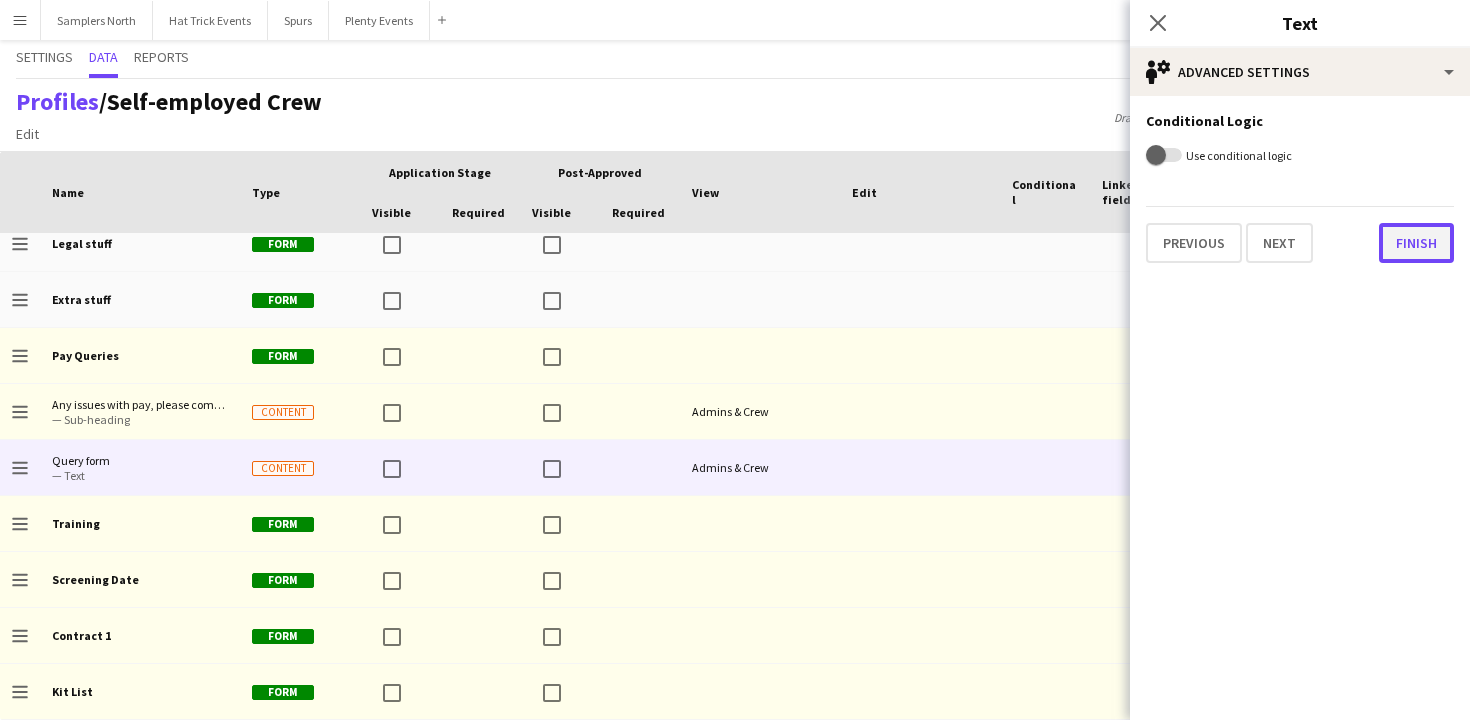 click on "Finish" 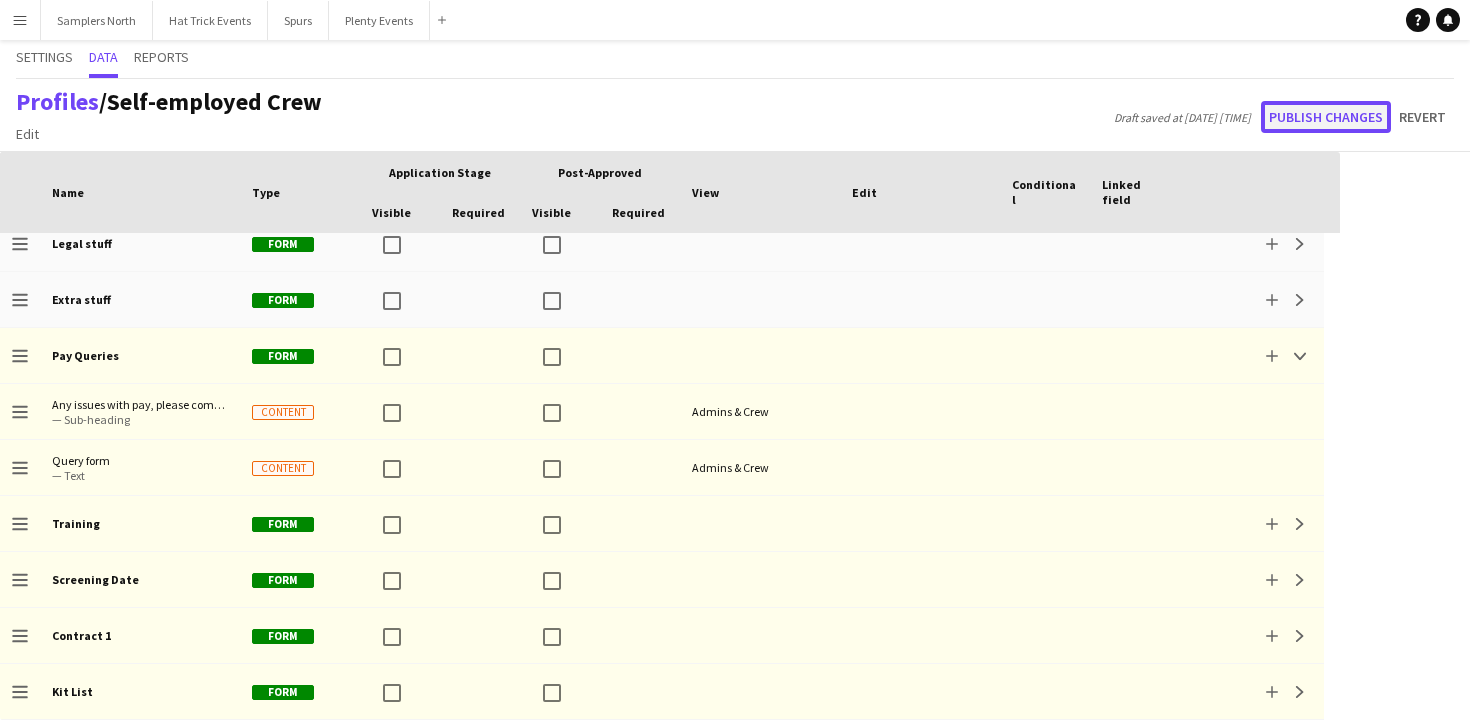 click on "Publish changes" at bounding box center [1326, 117] 